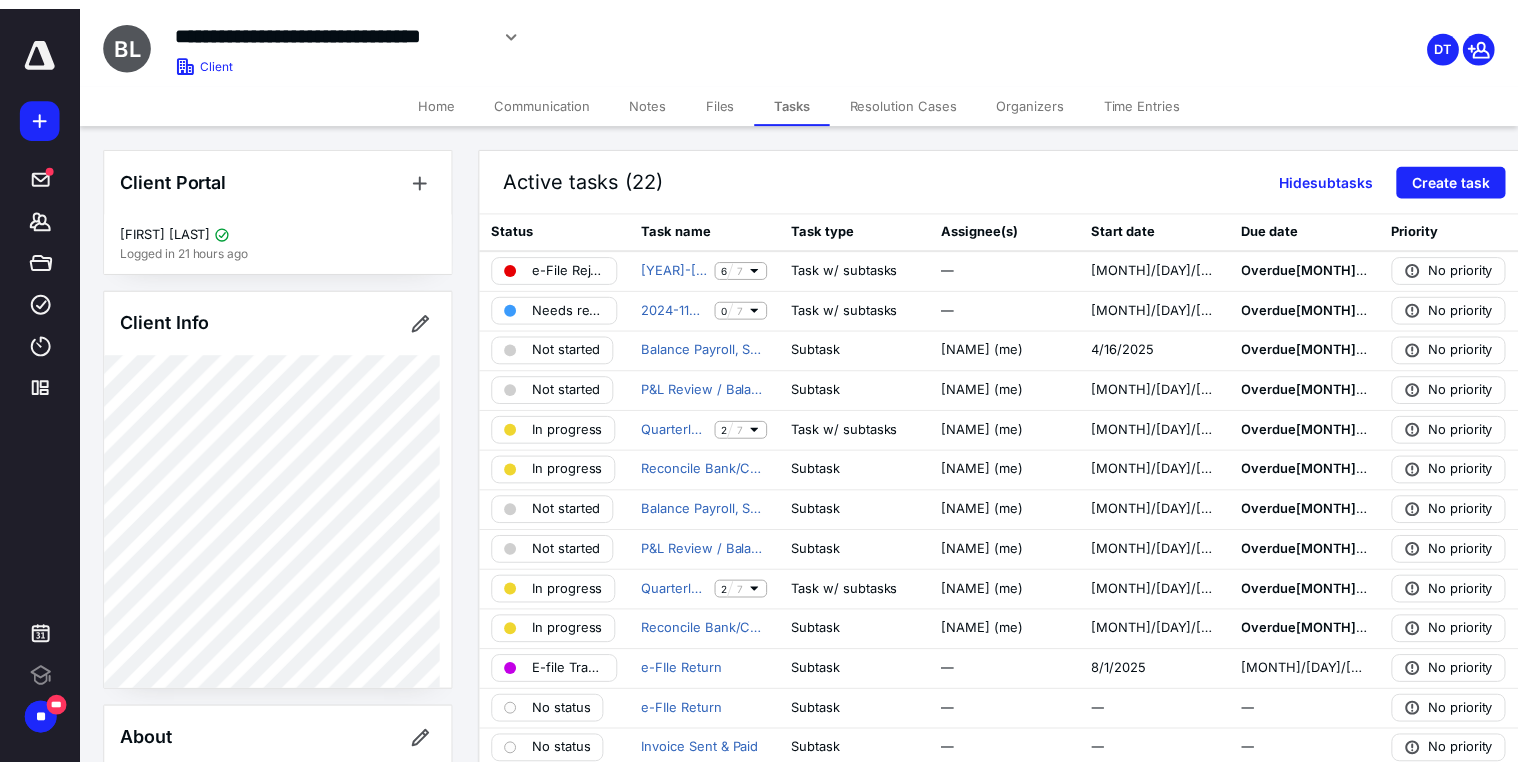 scroll, scrollTop: 0, scrollLeft: 0, axis: both 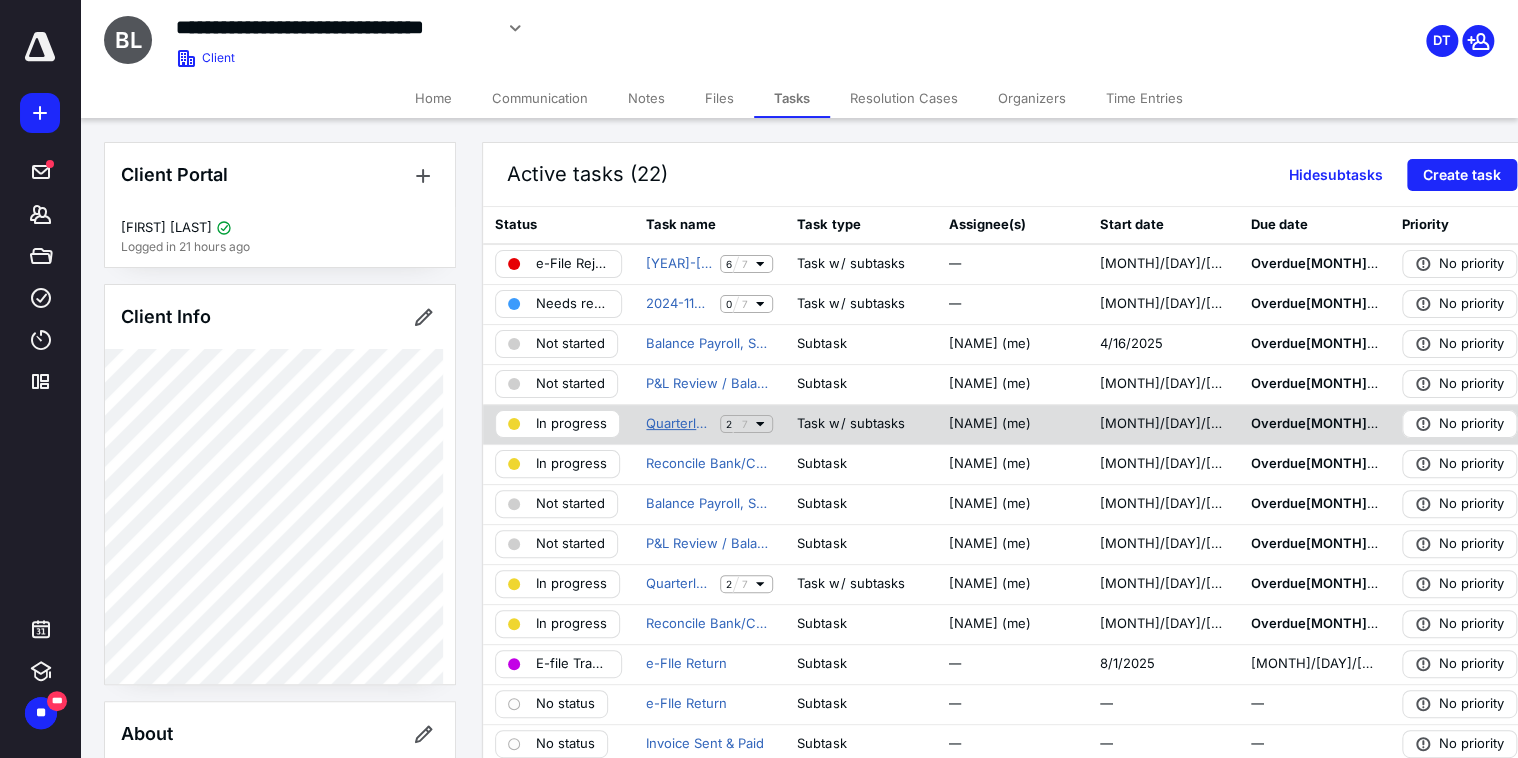 click on "Quarterly BK & Sales Tax for Period Ending [MONTH]/[YEAR]  (Q[NUMBER]) - Business & Services Trading LLC" at bounding box center [679, 424] 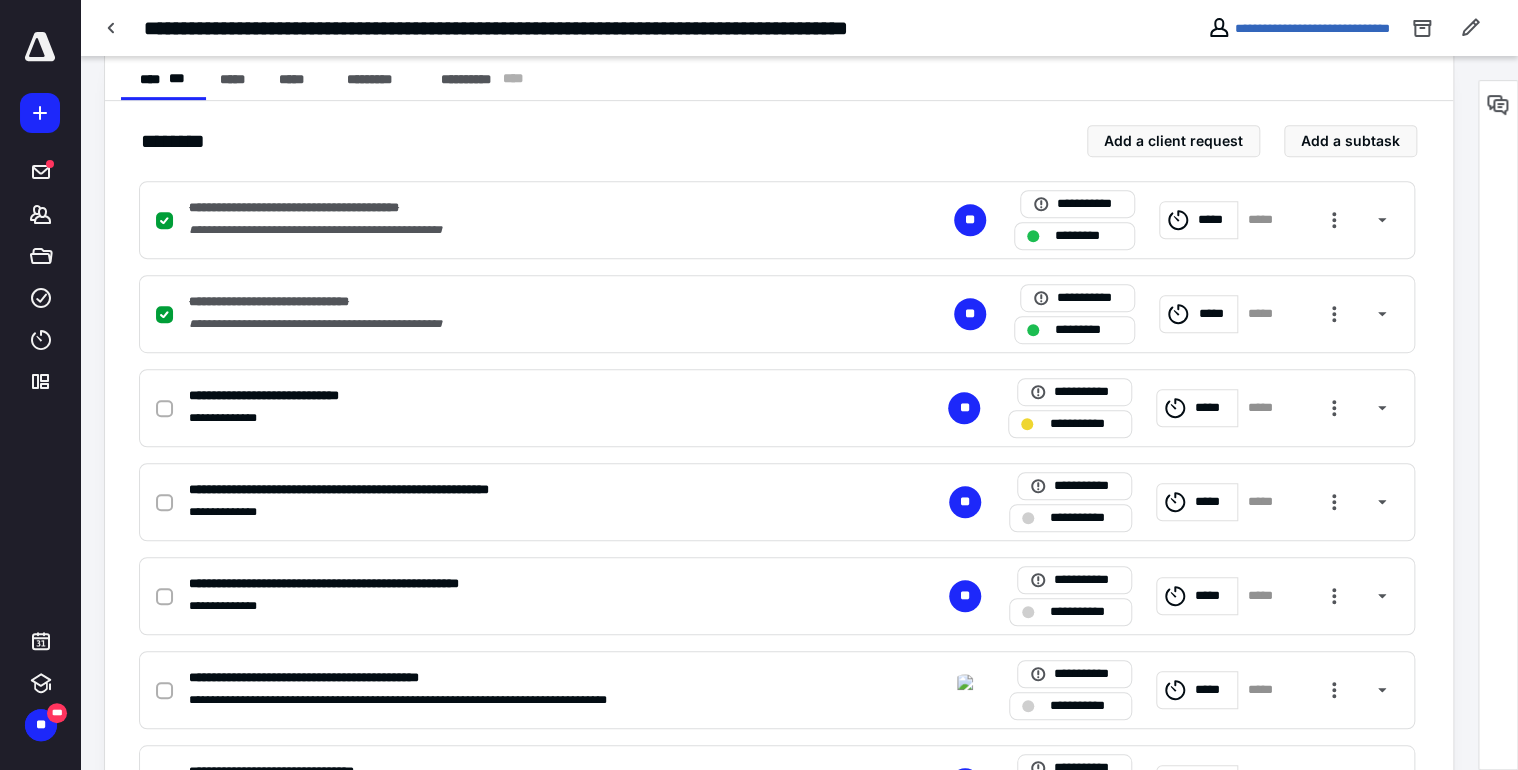 scroll, scrollTop: 400, scrollLeft: 0, axis: vertical 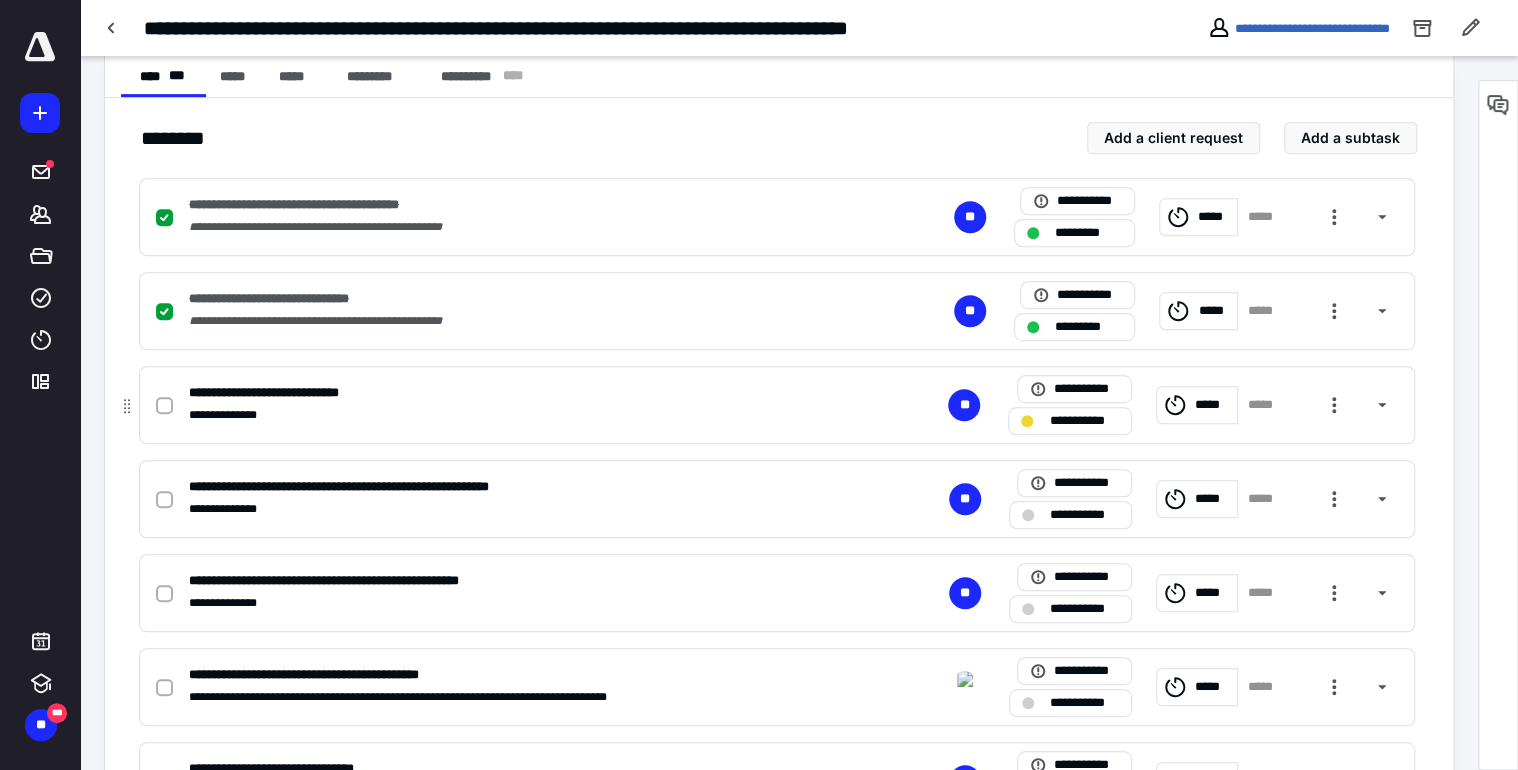 click 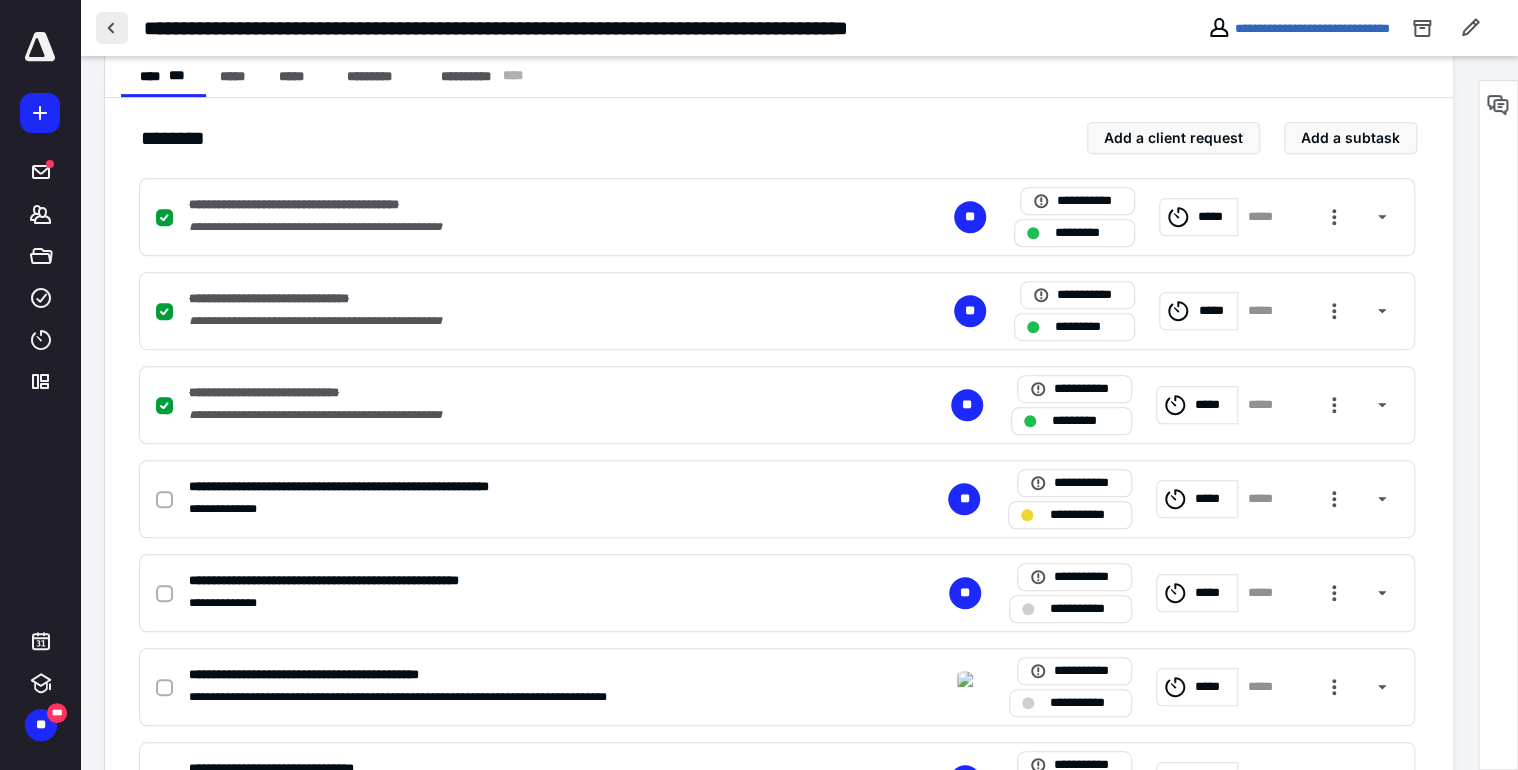 click at bounding box center [112, 28] 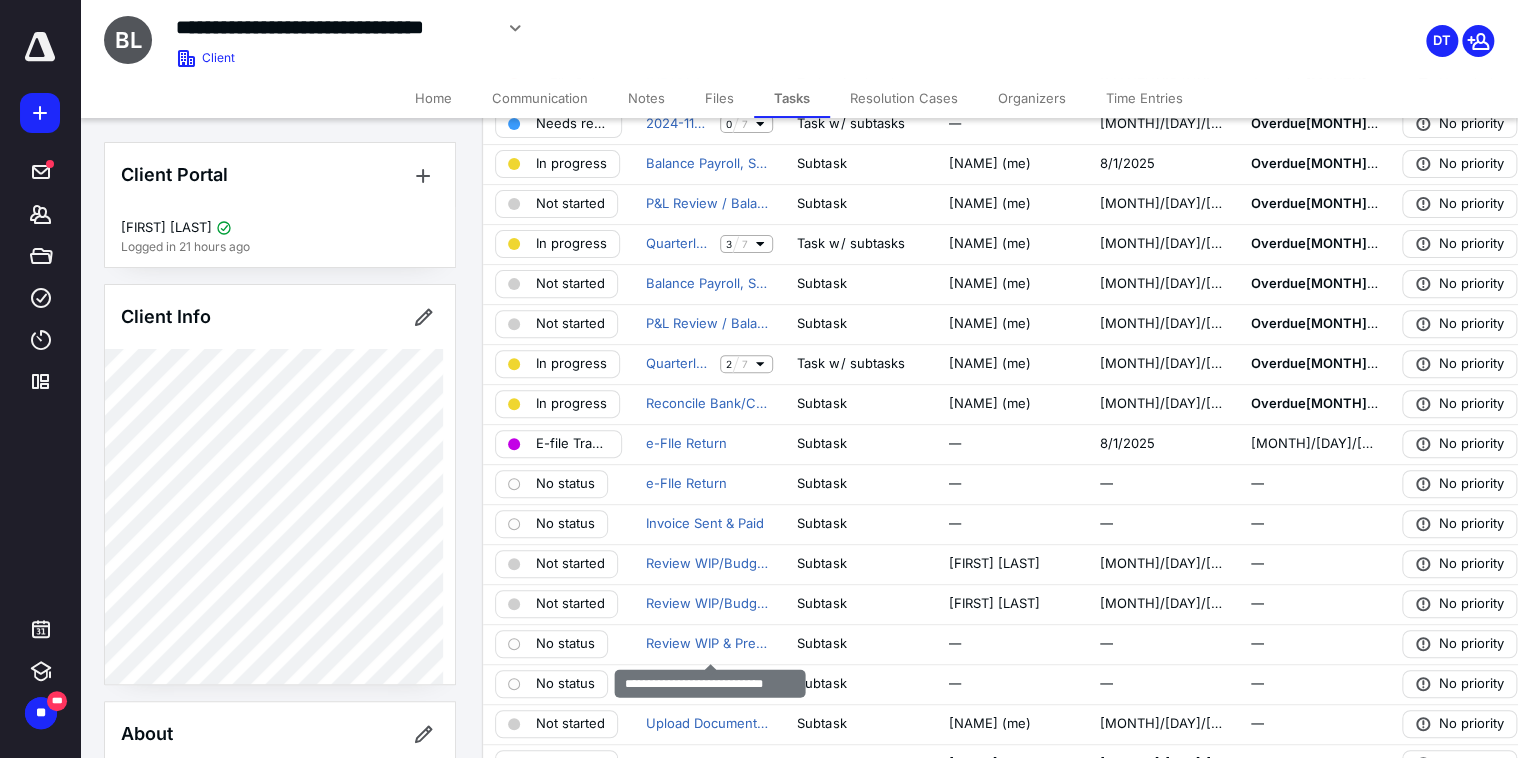 scroll, scrollTop: 160, scrollLeft: 0, axis: vertical 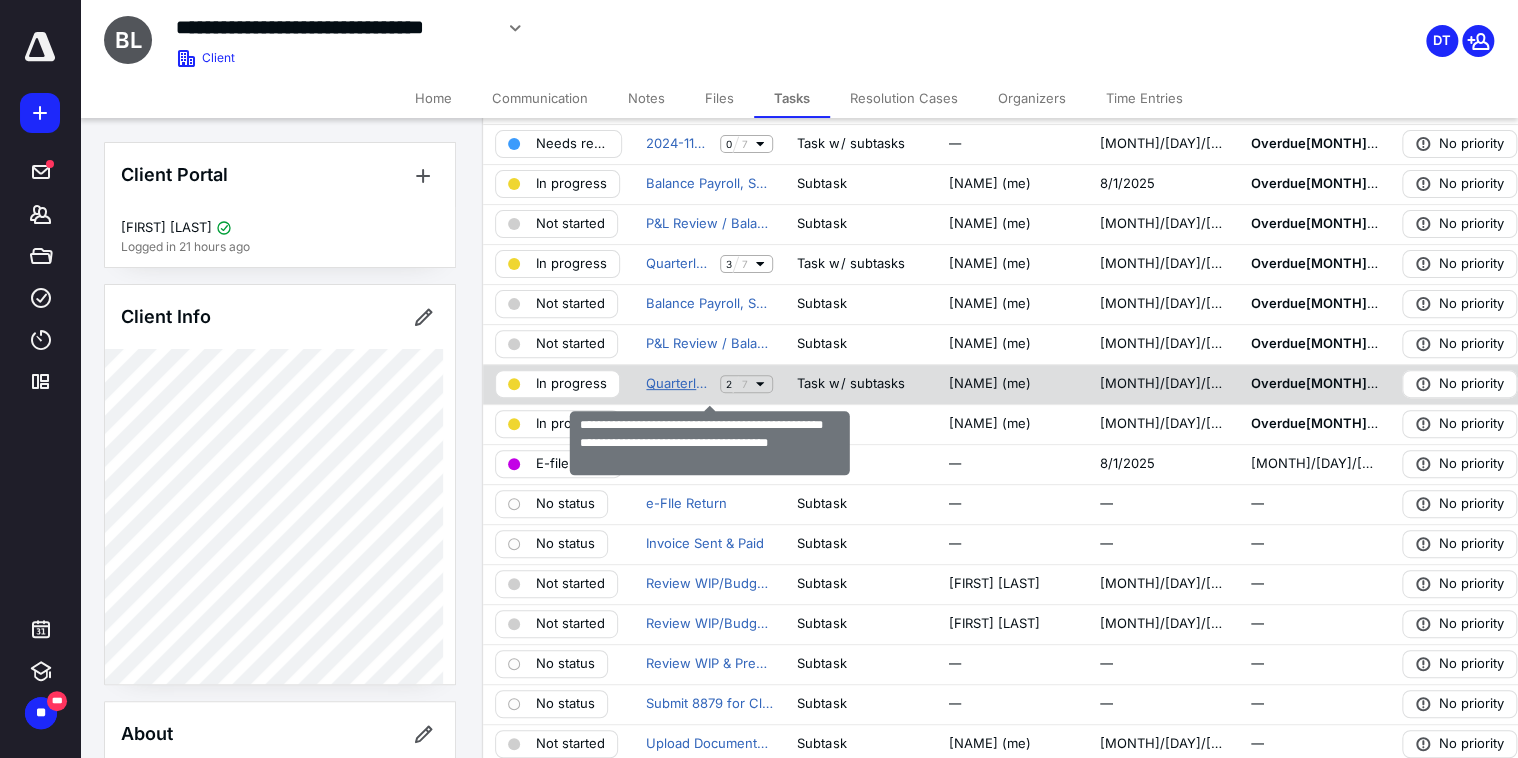 click on "Quarterly BK & Sales Tax for Period Ending 06/25 (Q2) - Business & Services Trading LLC" at bounding box center [679, 384] 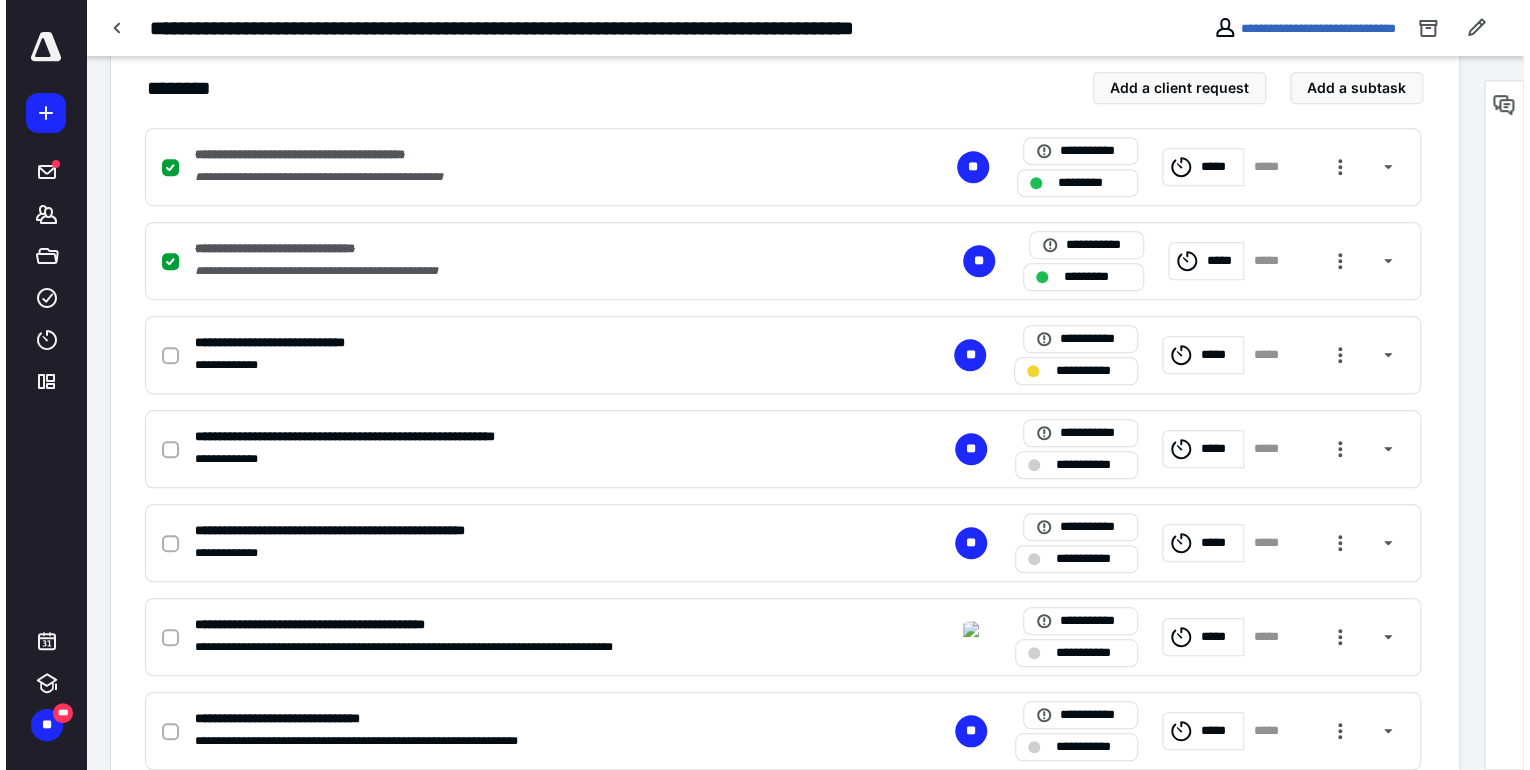 scroll, scrollTop: 480, scrollLeft: 0, axis: vertical 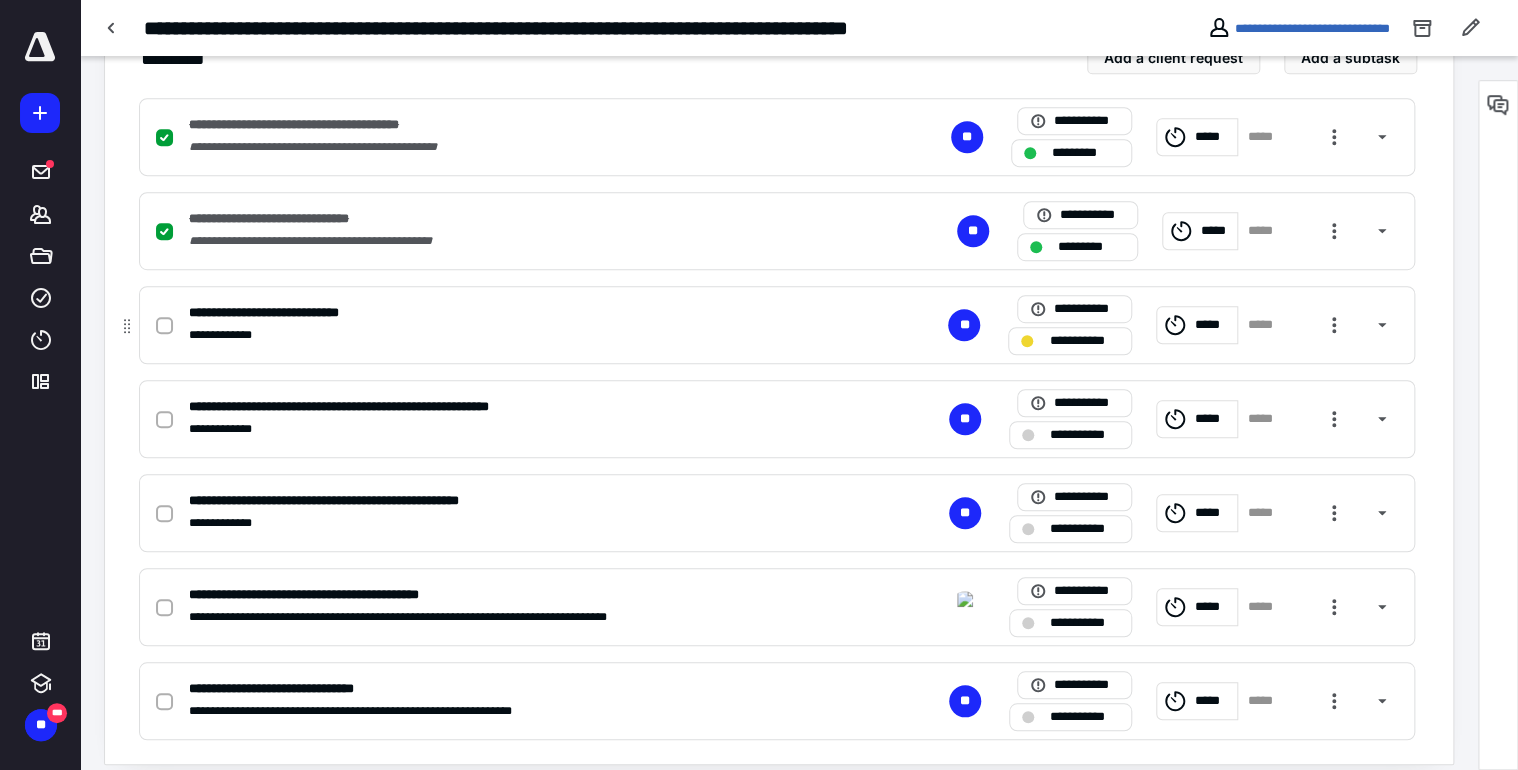 click 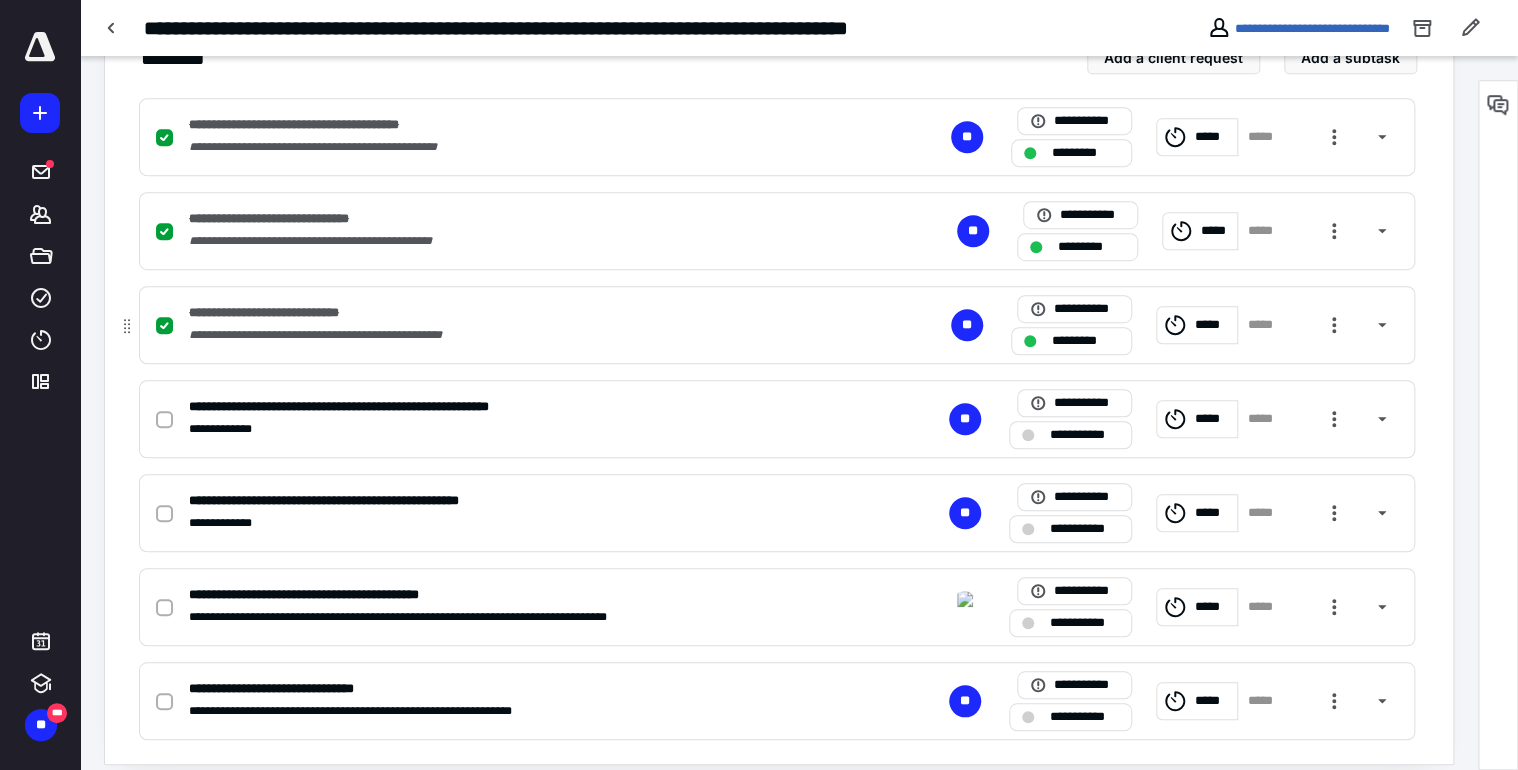 click on "*****" at bounding box center [1213, 325] 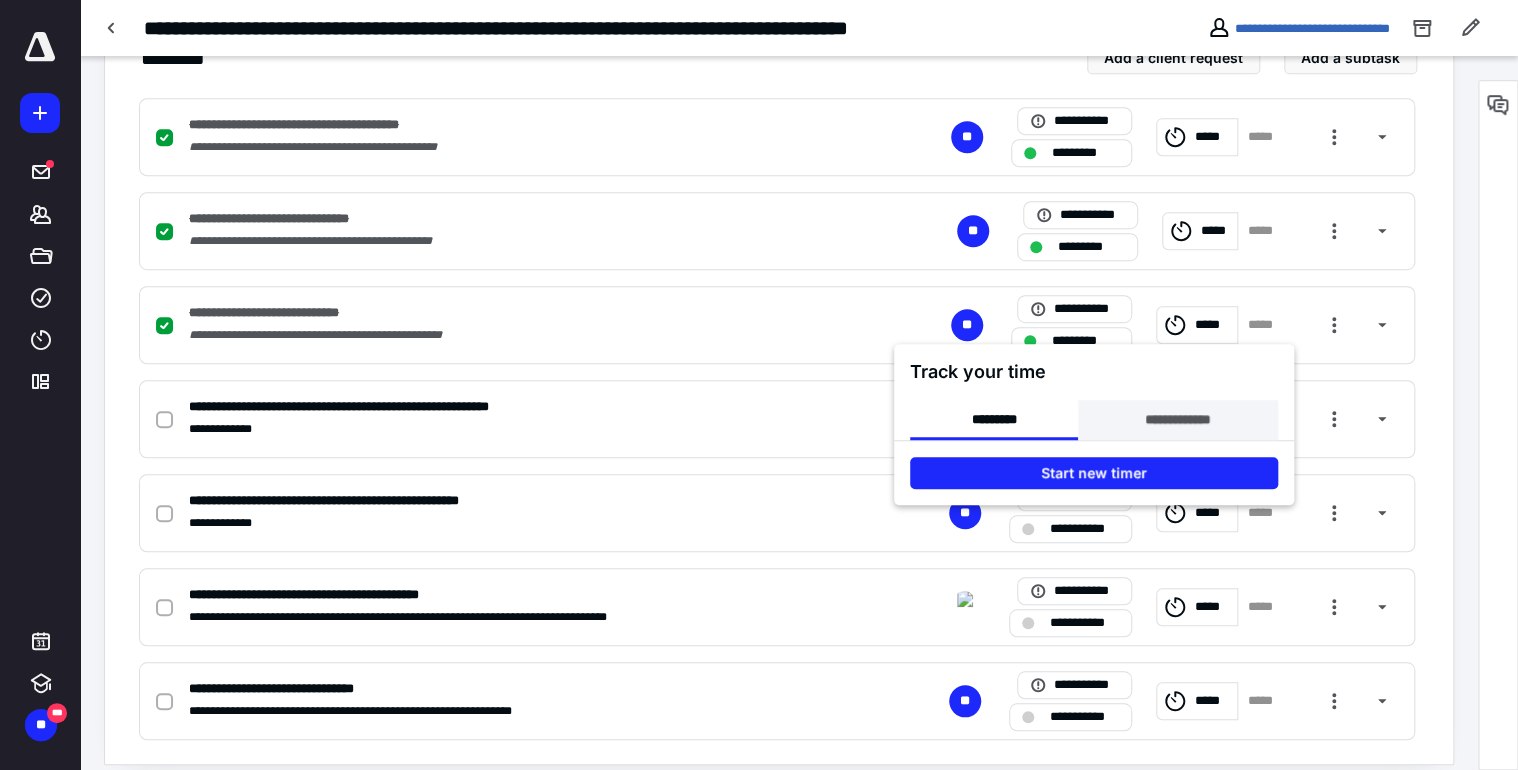 click on "**********" at bounding box center (1177, 420) 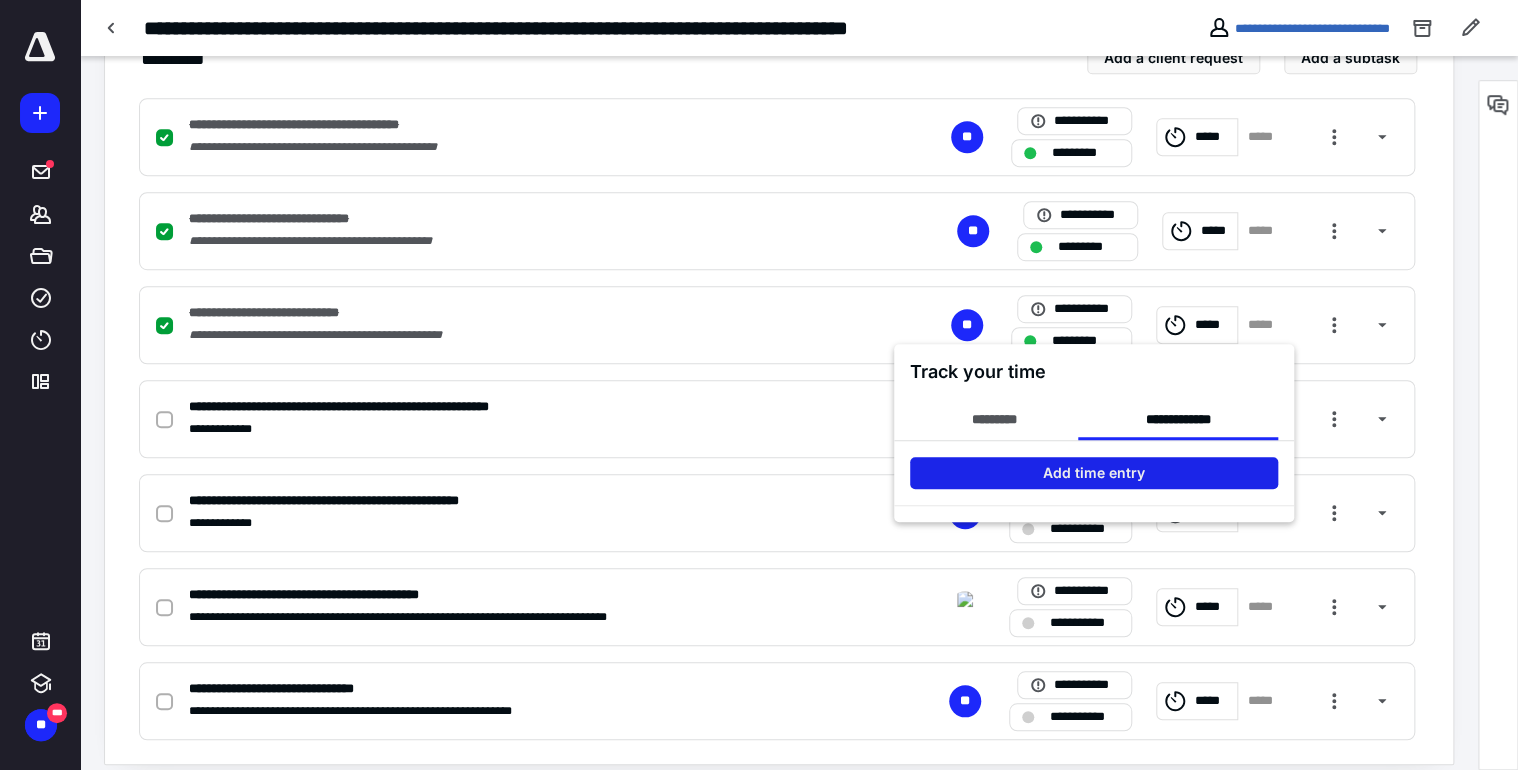 click on "Add time entry" at bounding box center (1094, 473) 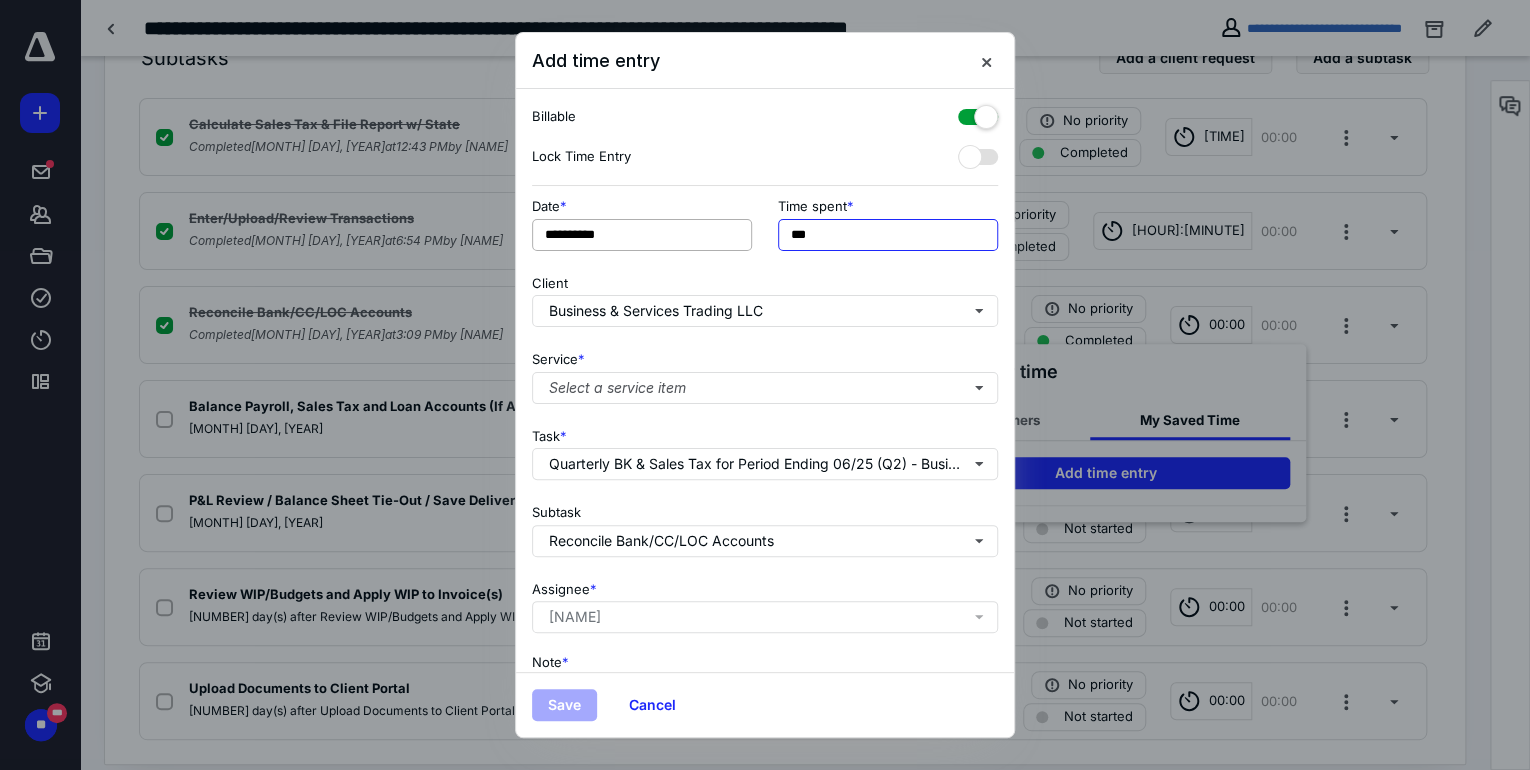 drag, startPoint x: 859, startPoint y: 234, endPoint x: 704, endPoint y: 237, distance: 155.02902 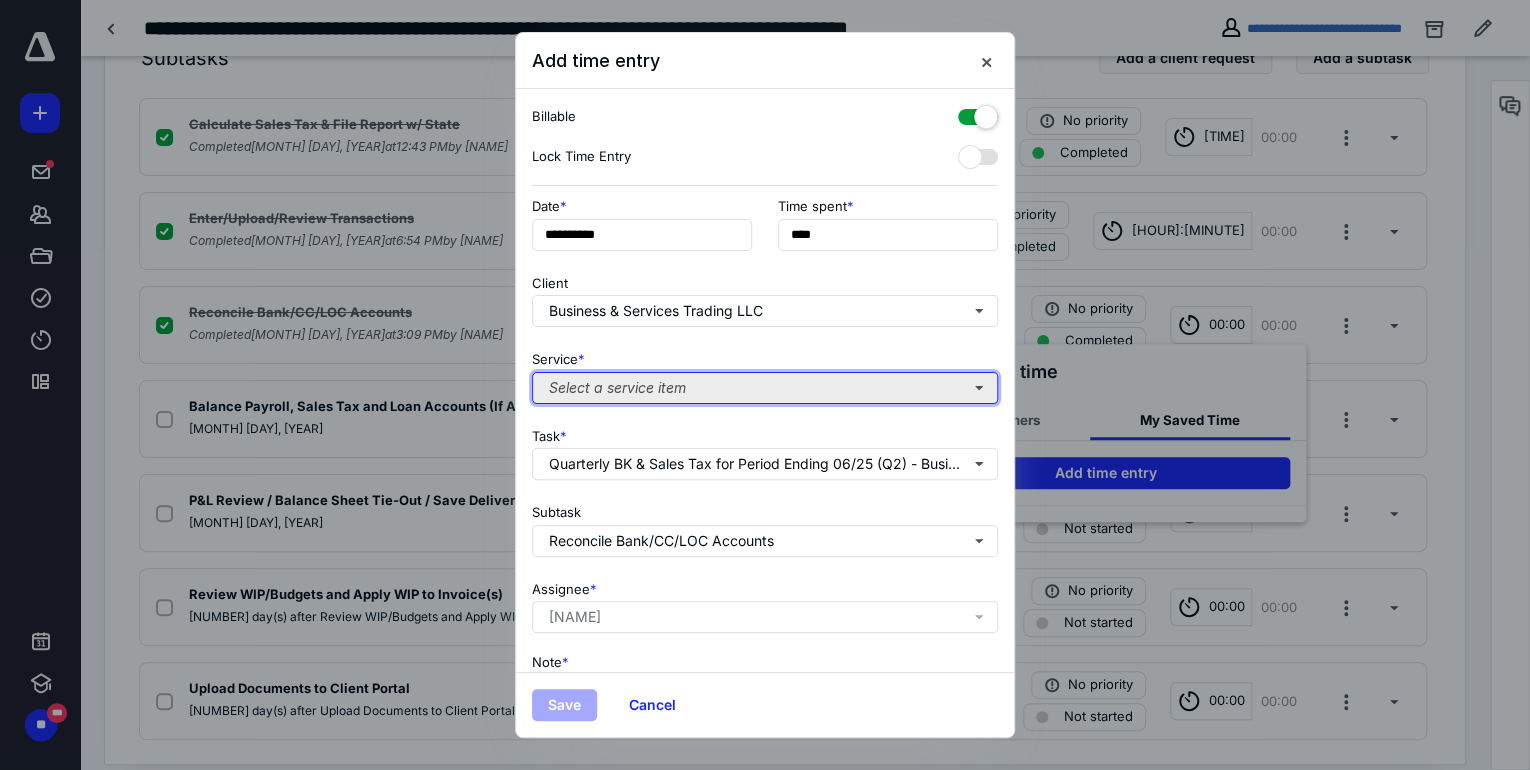 type on "**" 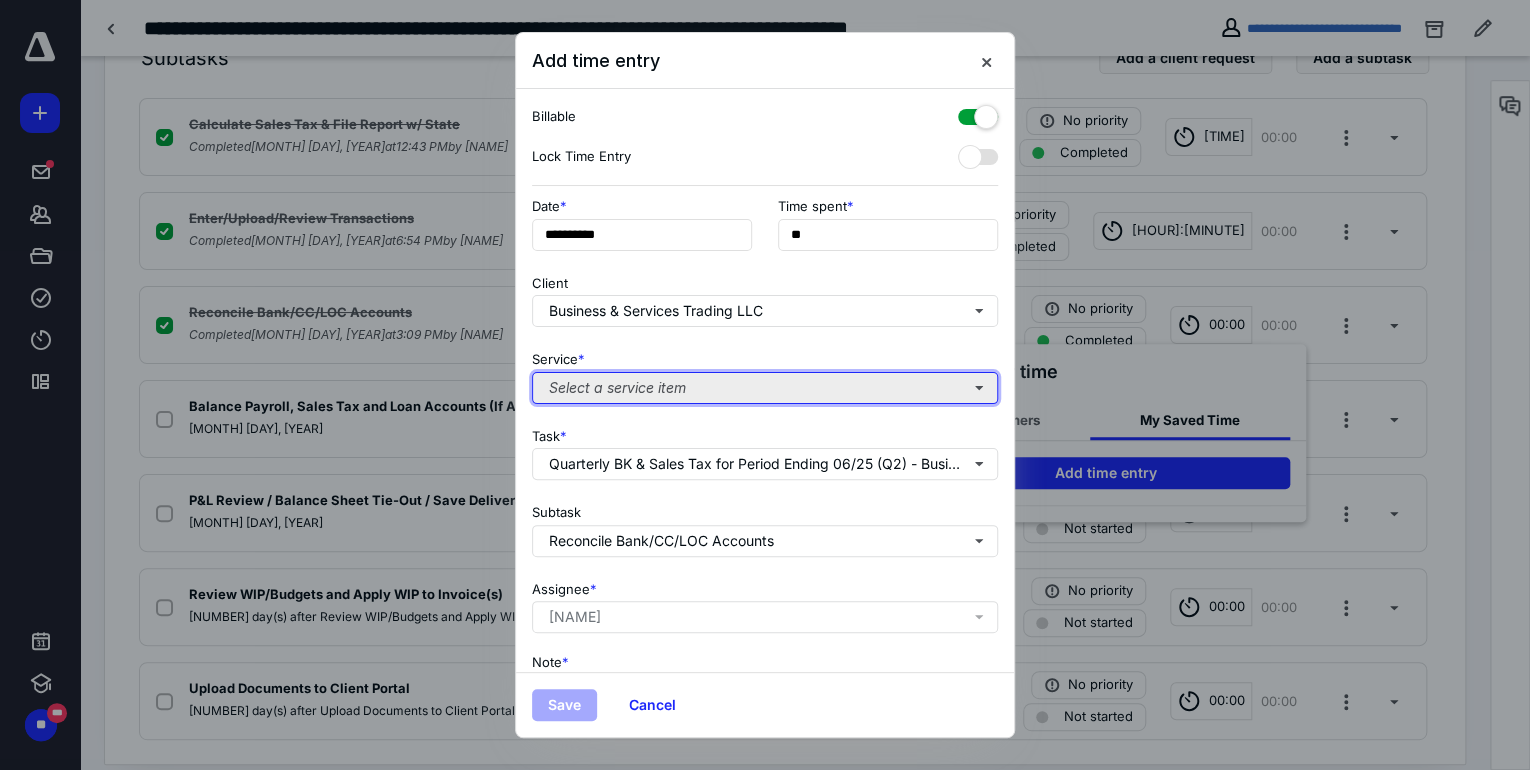 click on "Select a service item" at bounding box center (765, 388) 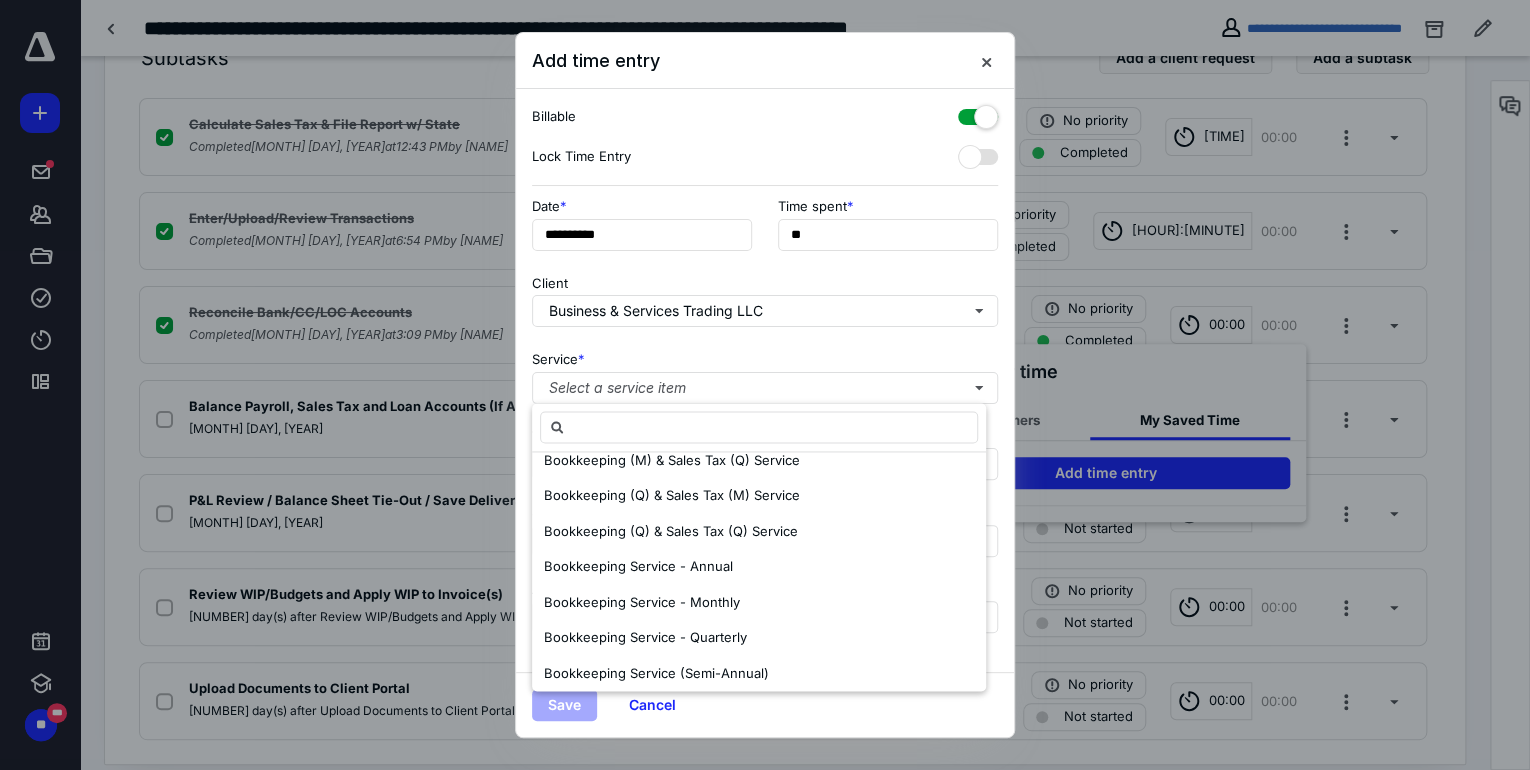 scroll, scrollTop: 1040, scrollLeft: 0, axis: vertical 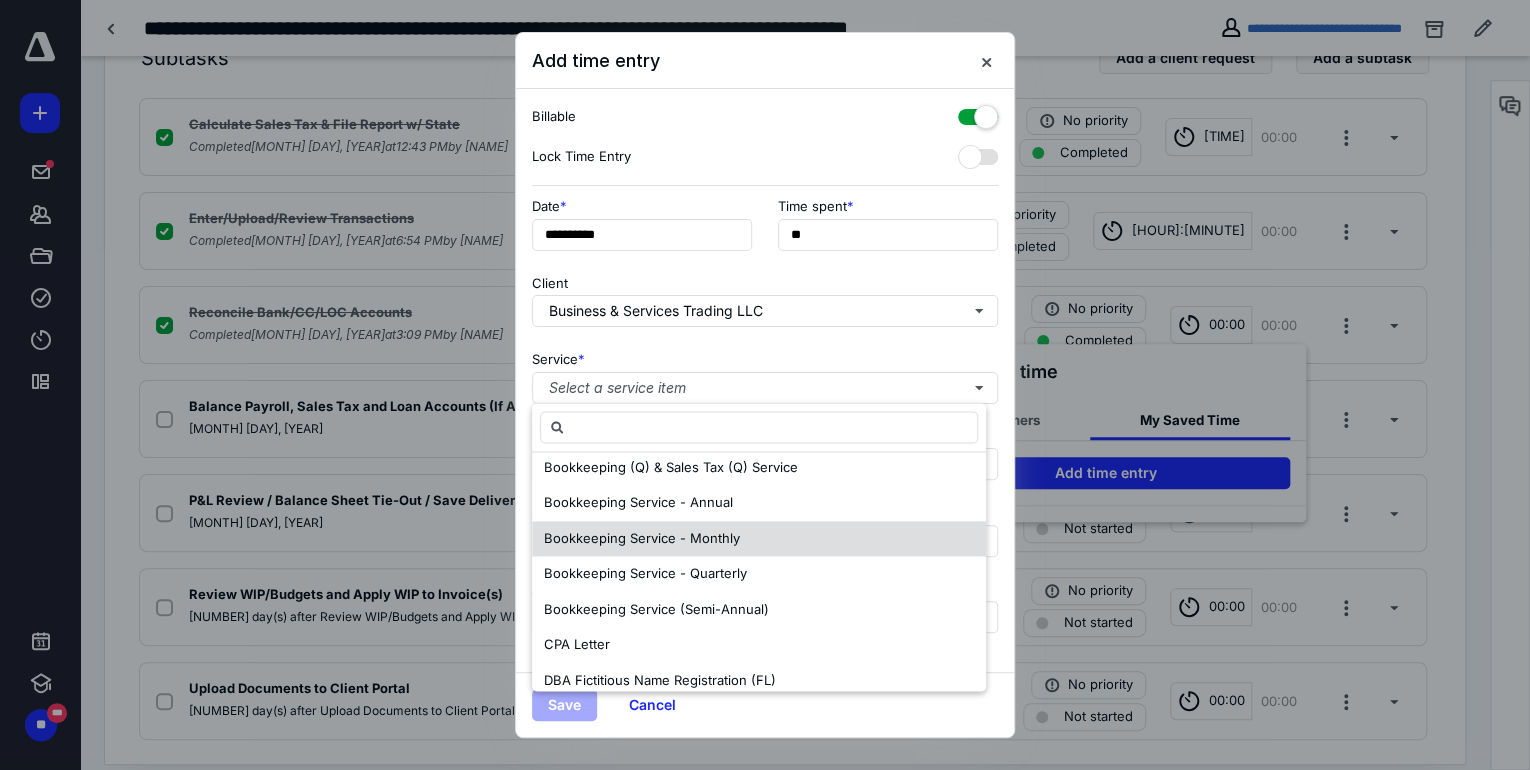 click on "Bookkeeping Service - Monthly" at bounding box center [759, 538] 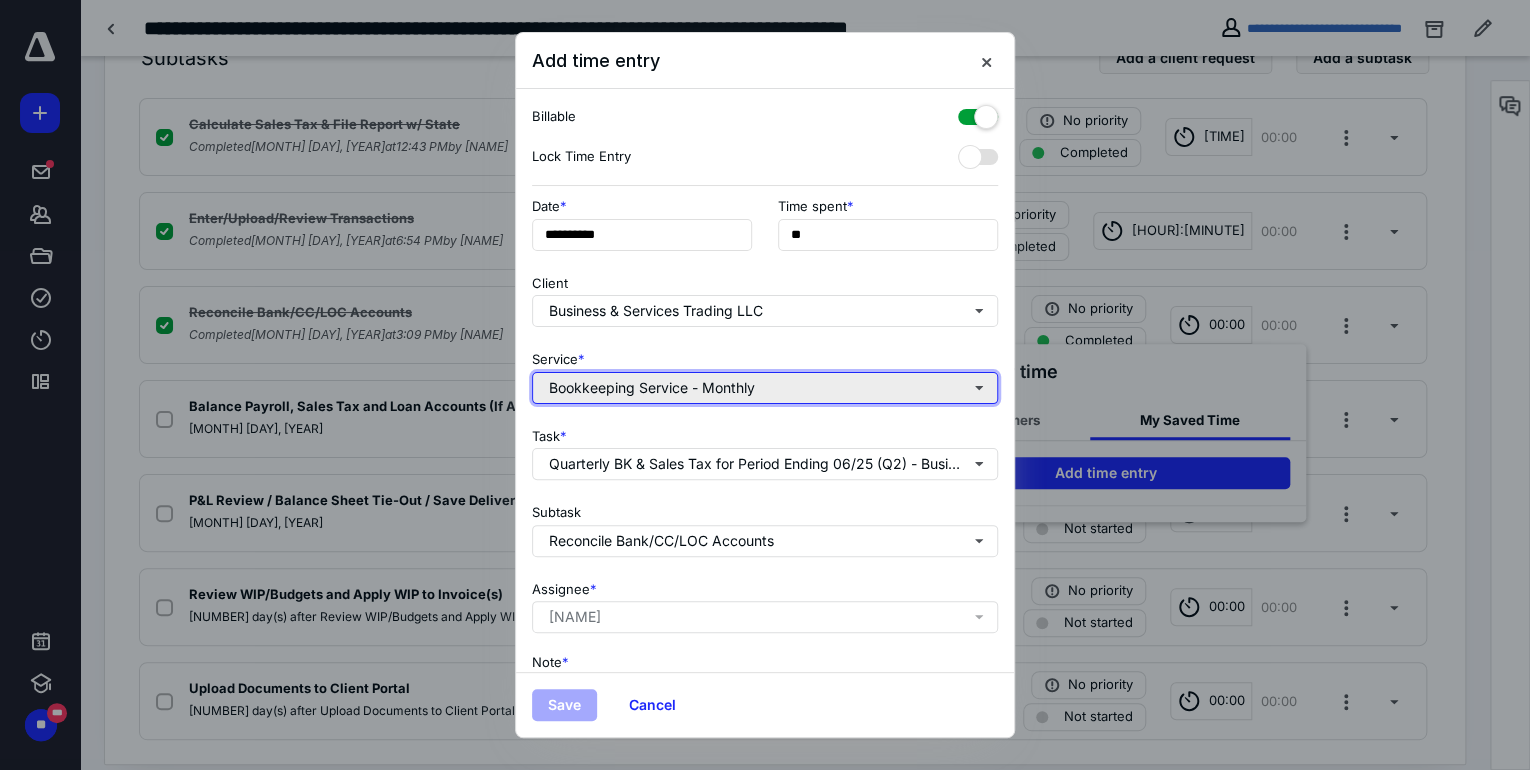 click on "Bookkeeping Service - Monthly" at bounding box center [765, 388] 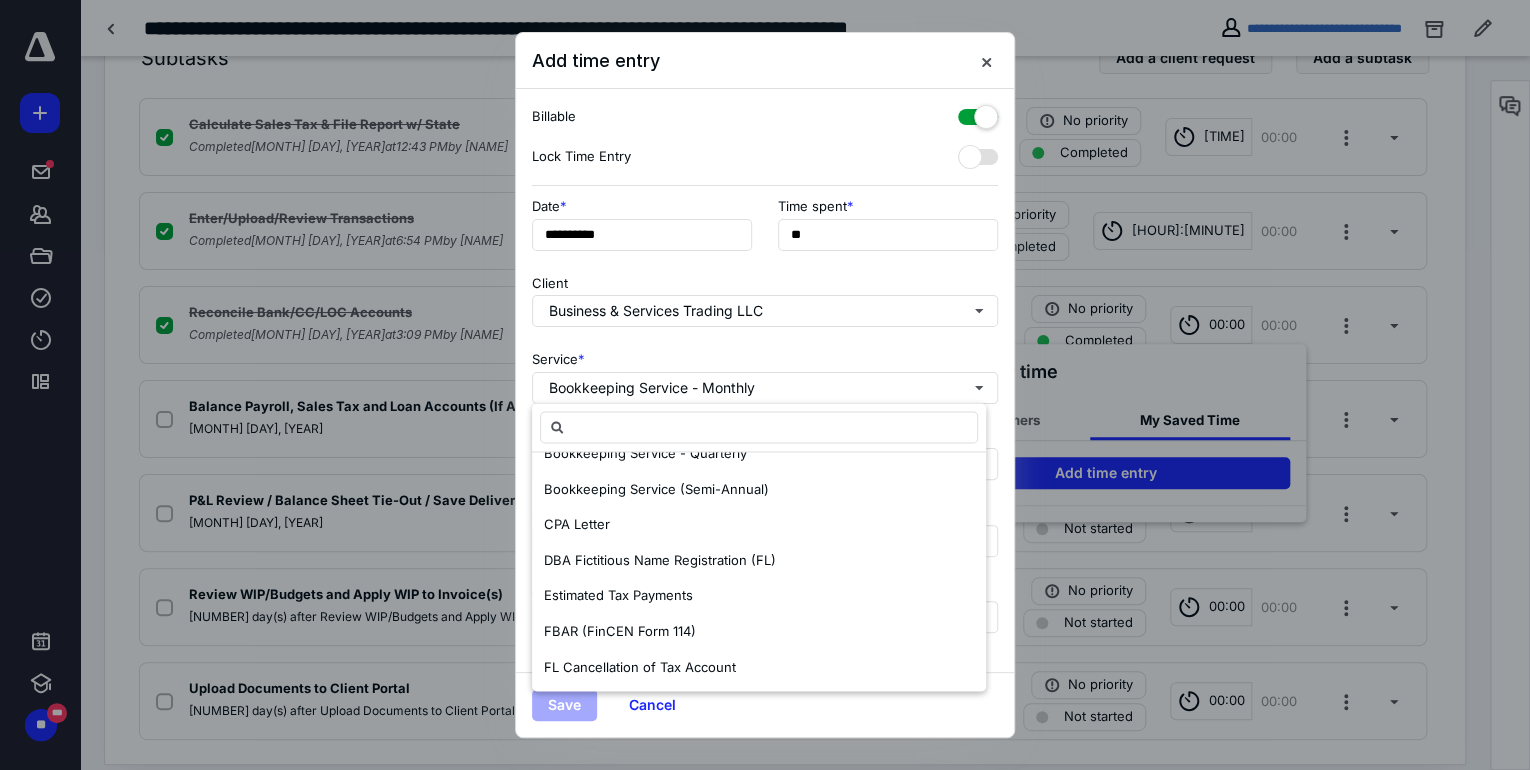 scroll, scrollTop: 1120, scrollLeft: 0, axis: vertical 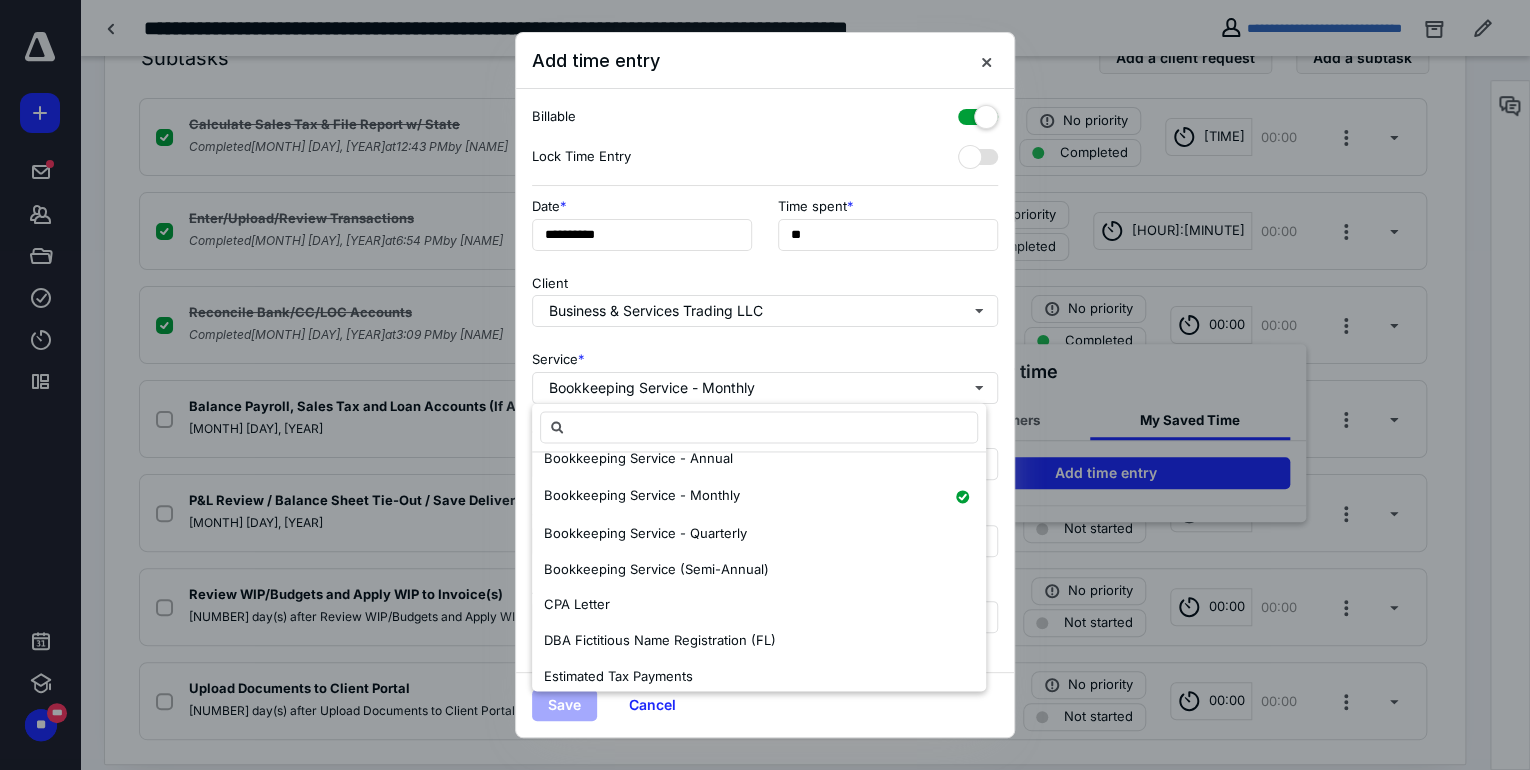 click on "Bookkeeping Service - Quarterly" at bounding box center (759, 533) 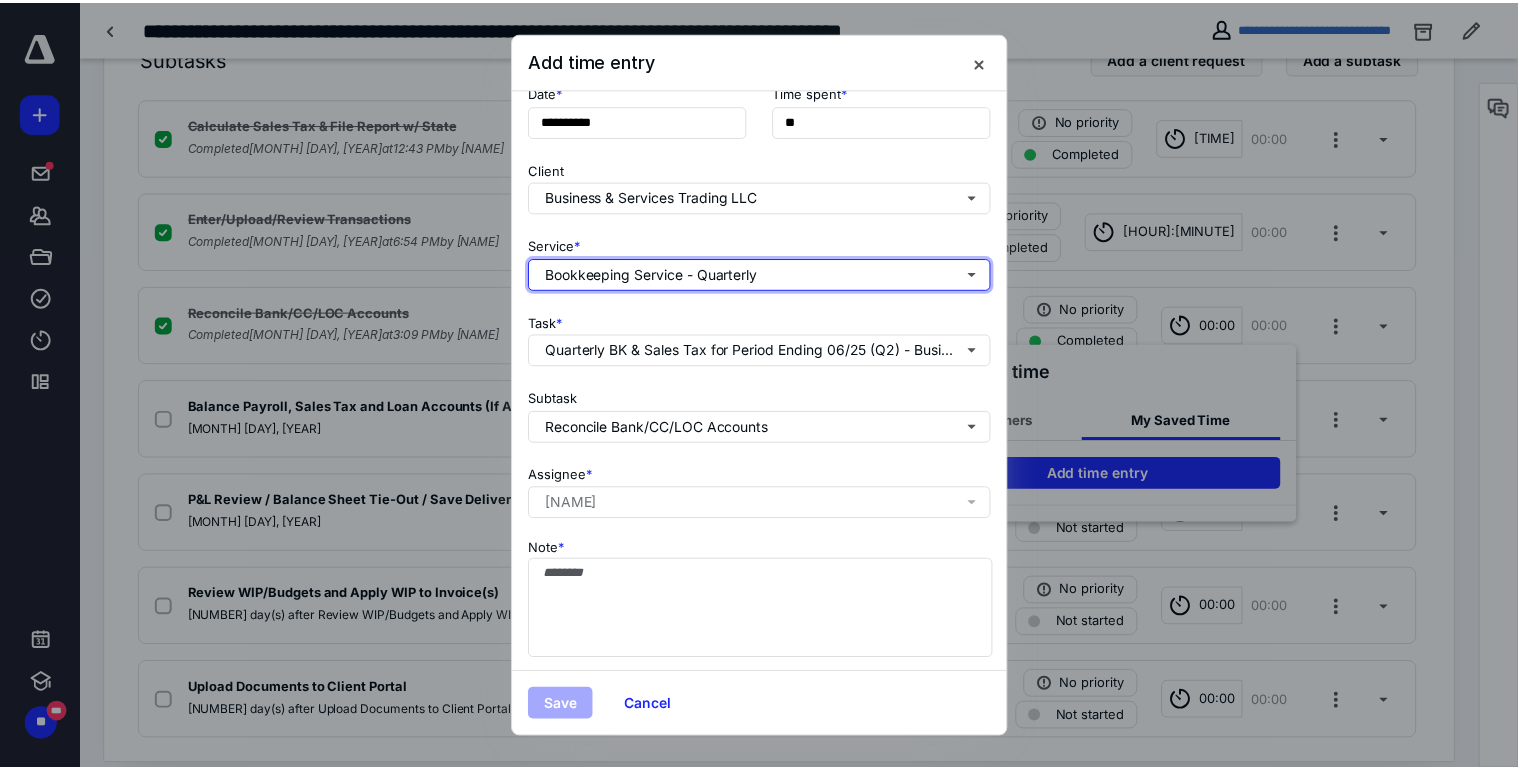 scroll, scrollTop: 116, scrollLeft: 0, axis: vertical 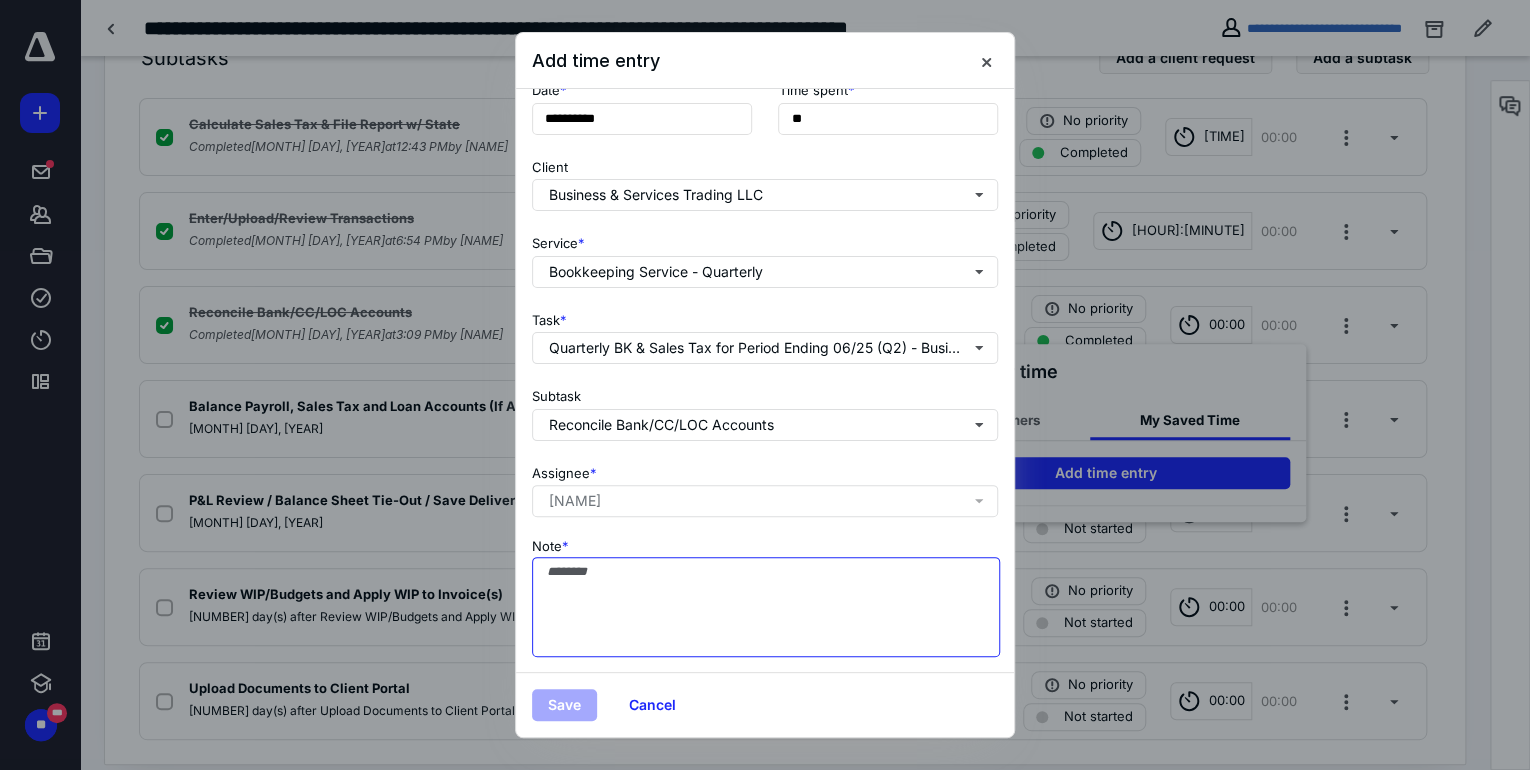 click on "Note *" at bounding box center (766, 607) 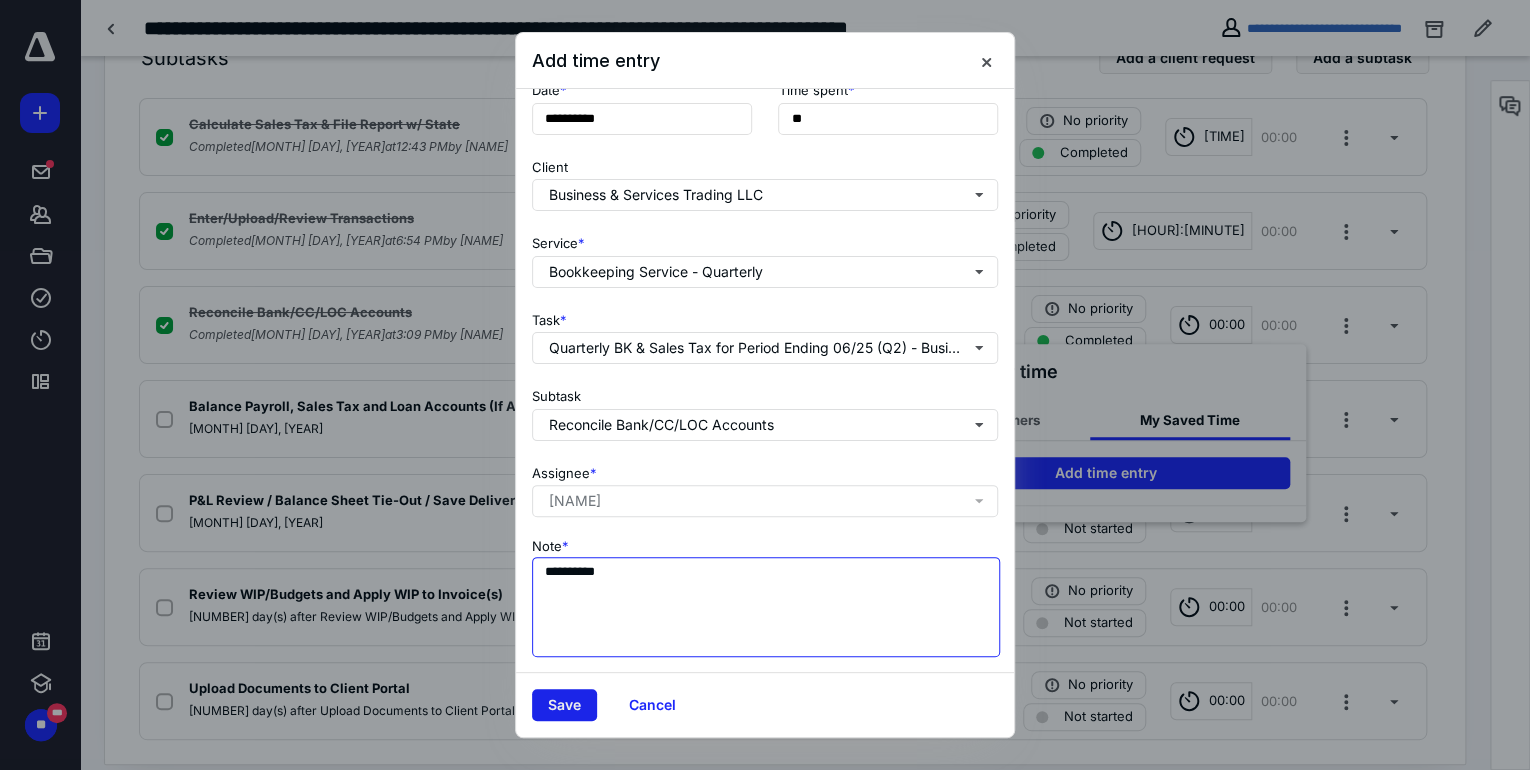 type on "**********" 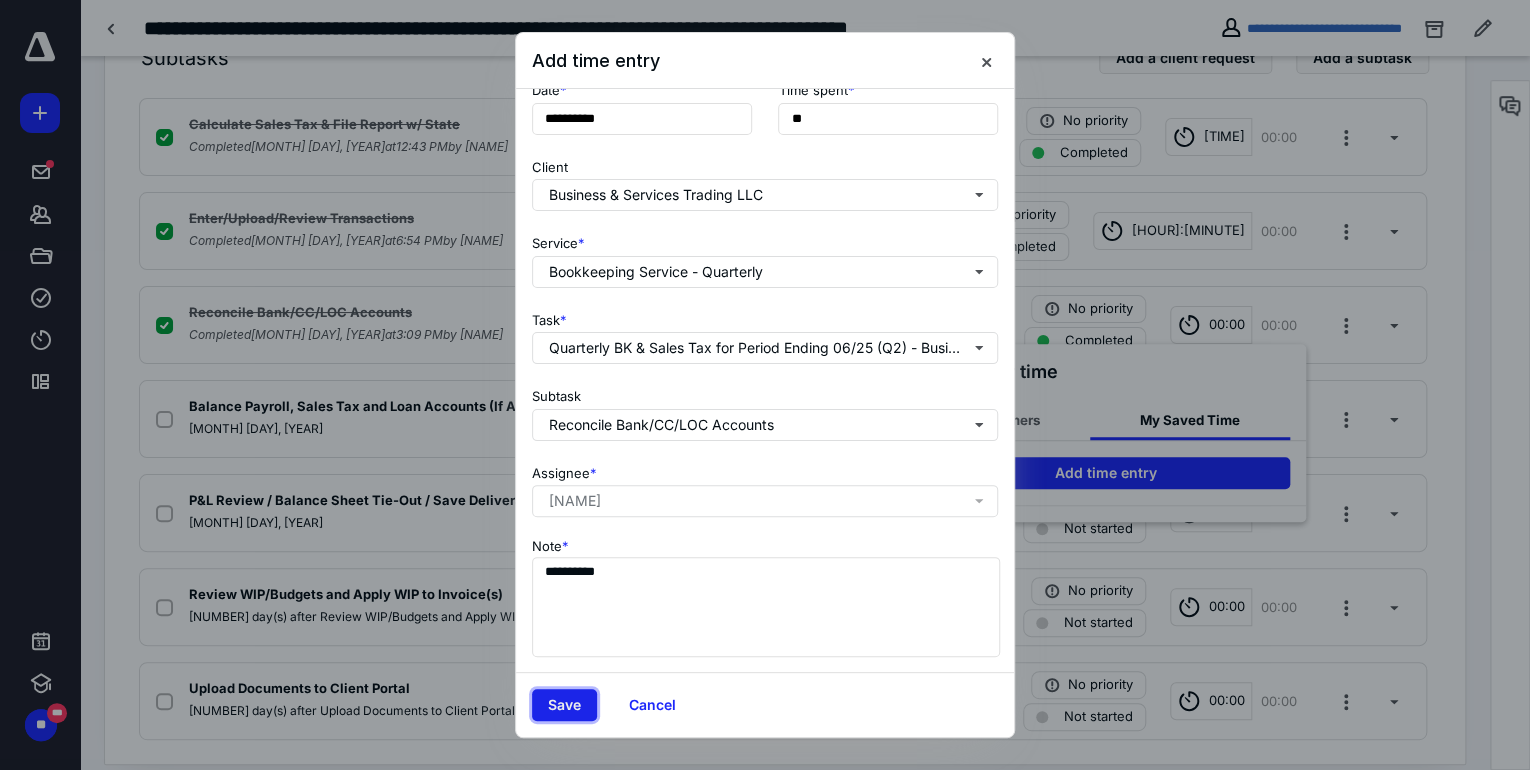 click on "Save" at bounding box center (564, 705) 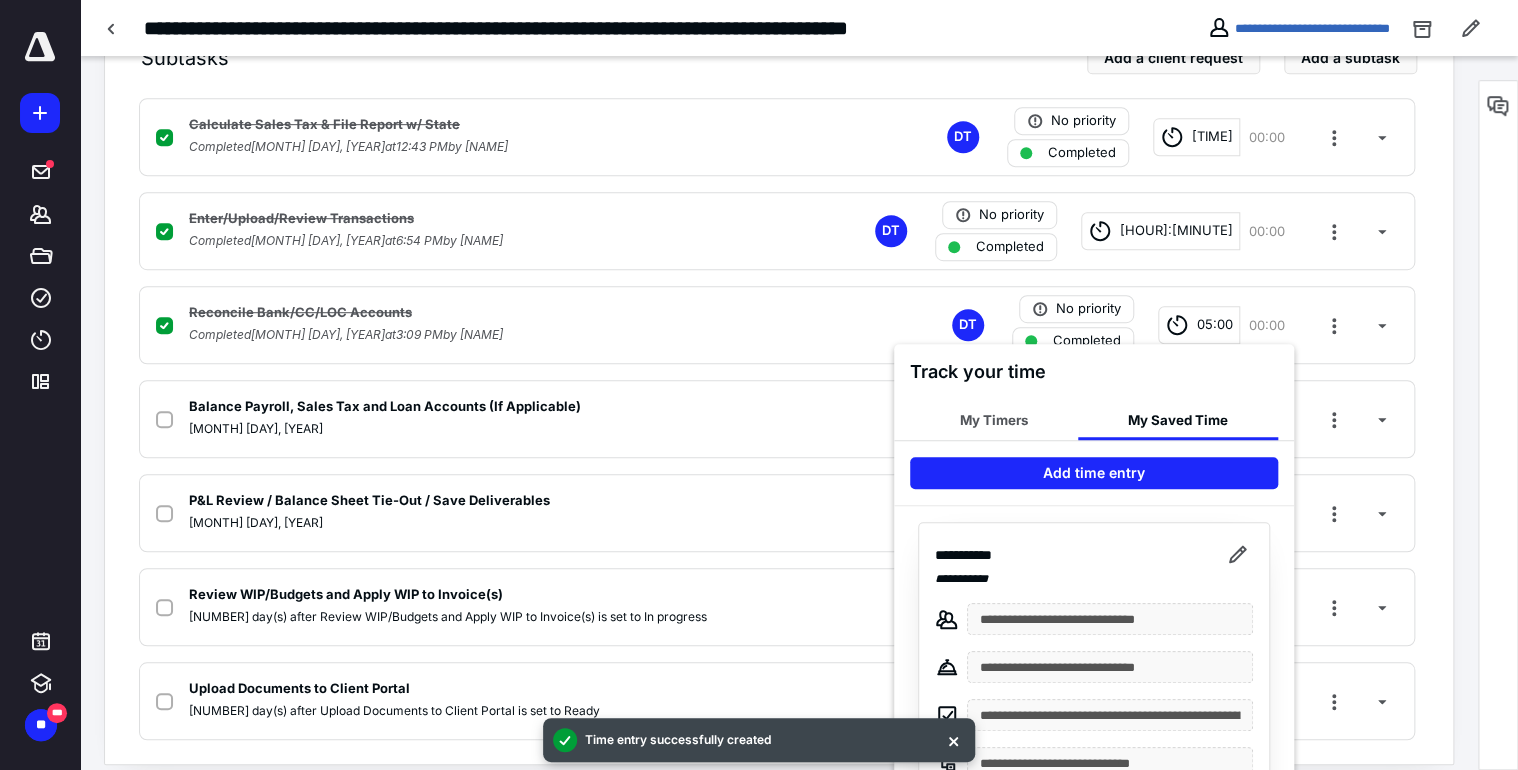 click at bounding box center [759, 385] 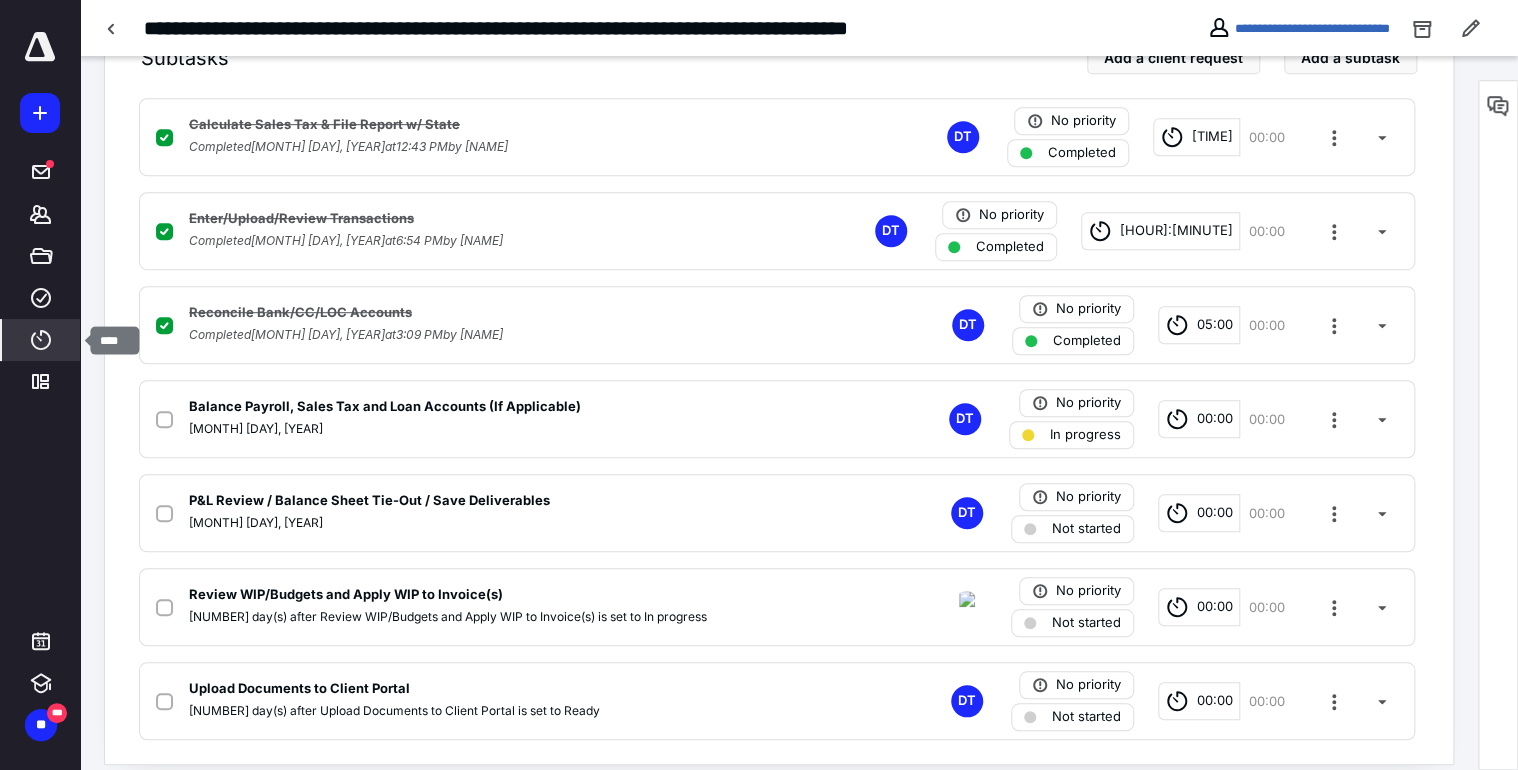 click 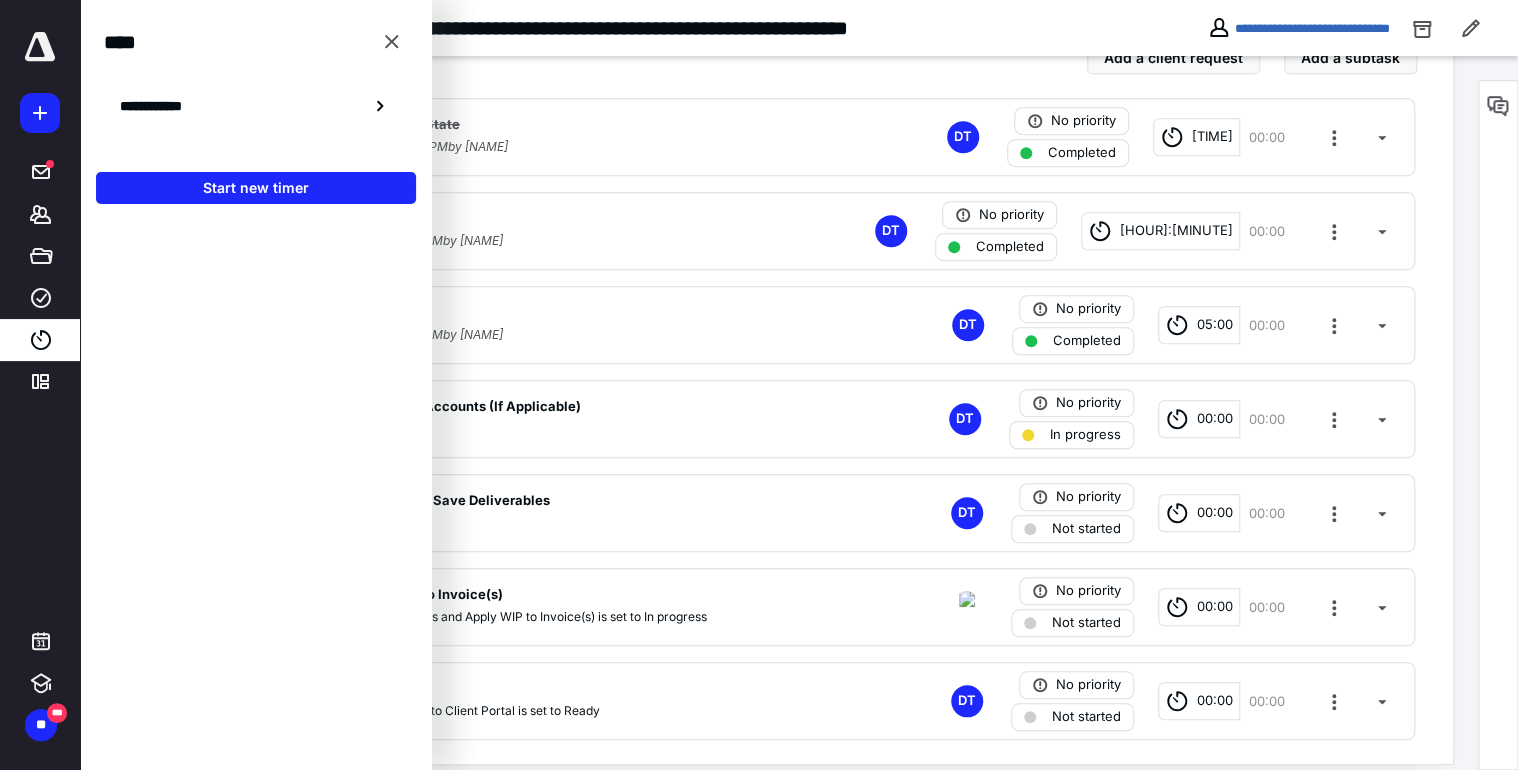click on "**********" at bounding box center (256, 106) 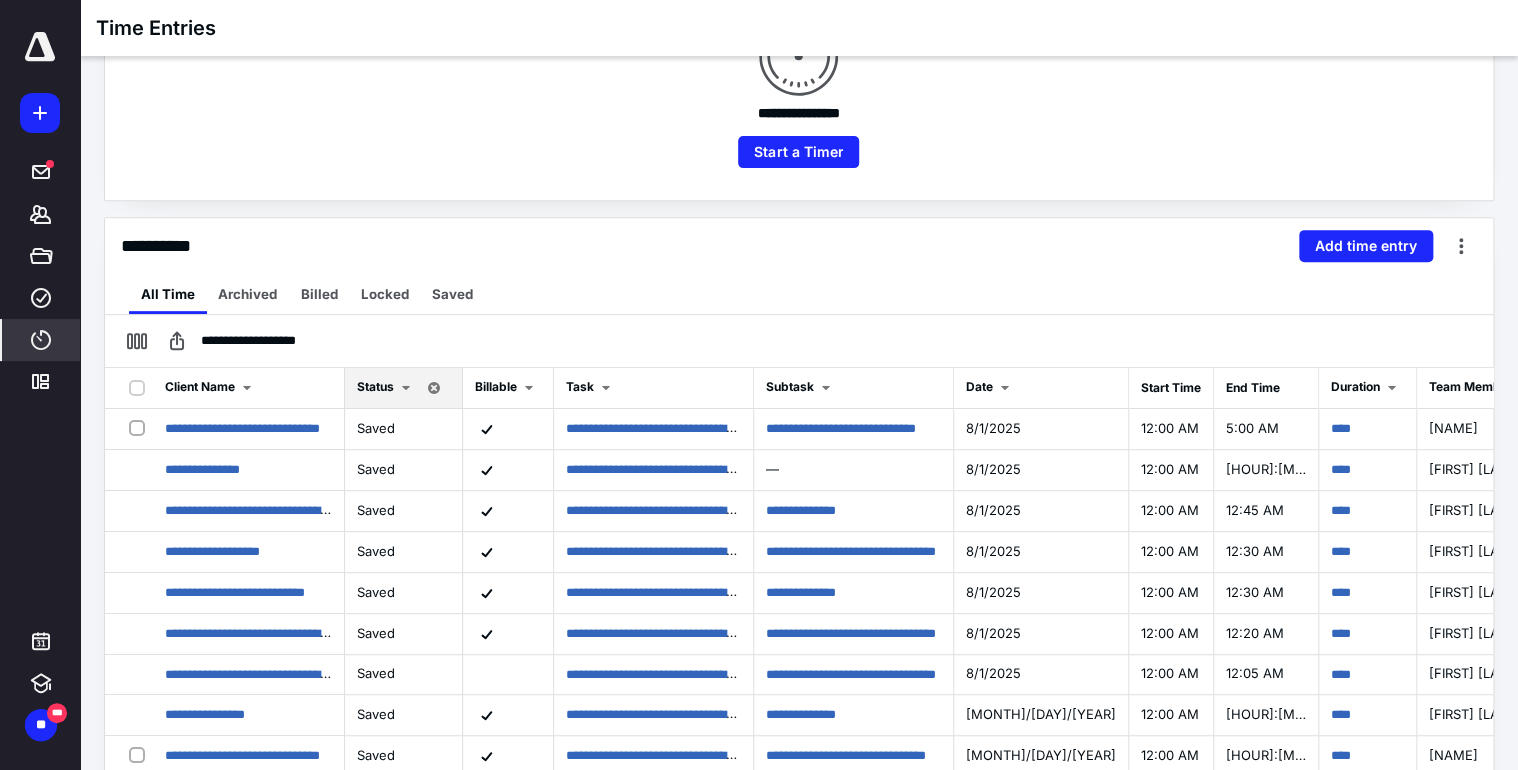 scroll, scrollTop: 320, scrollLeft: 0, axis: vertical 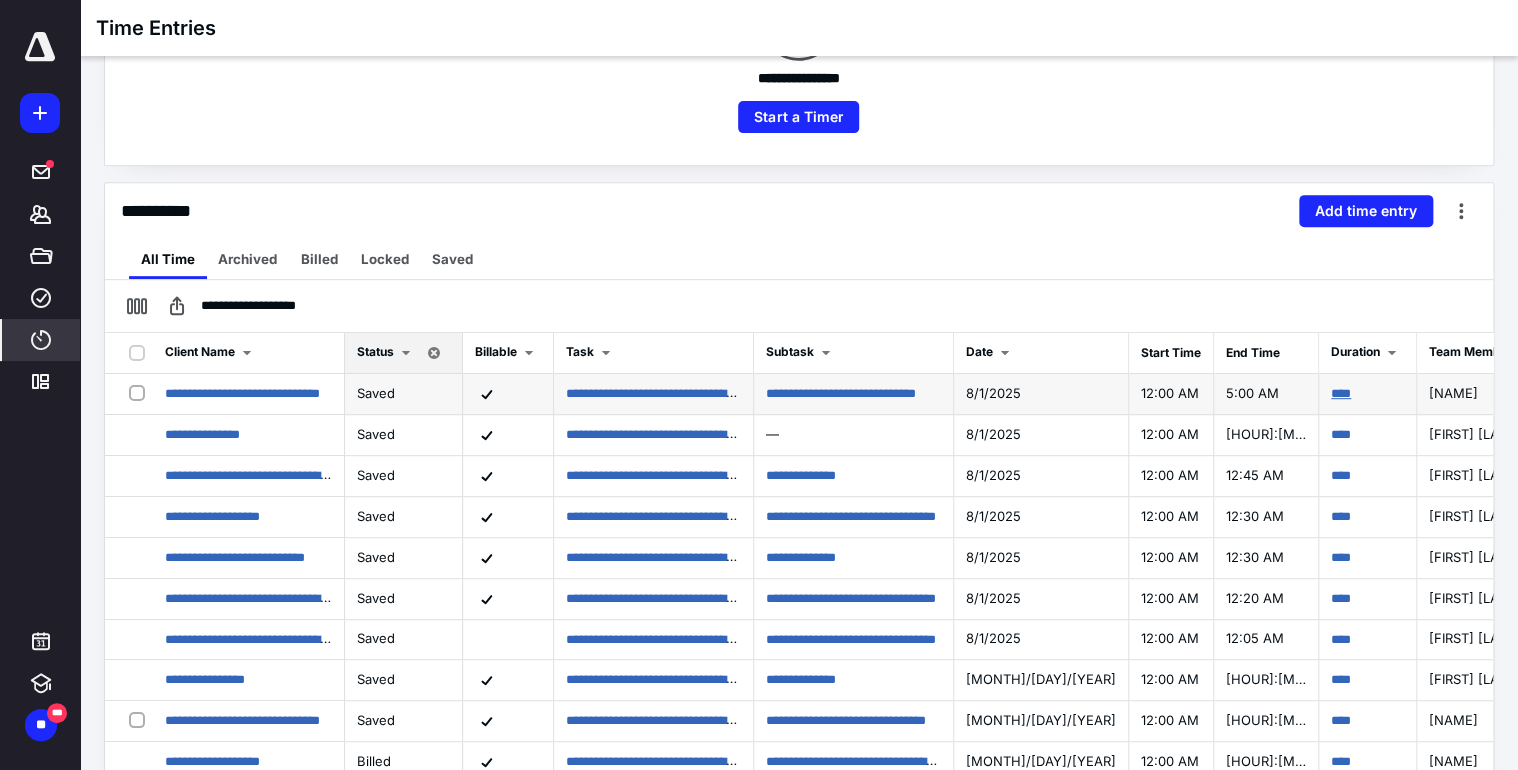 click on "****" at bounding box center (1341, 393) 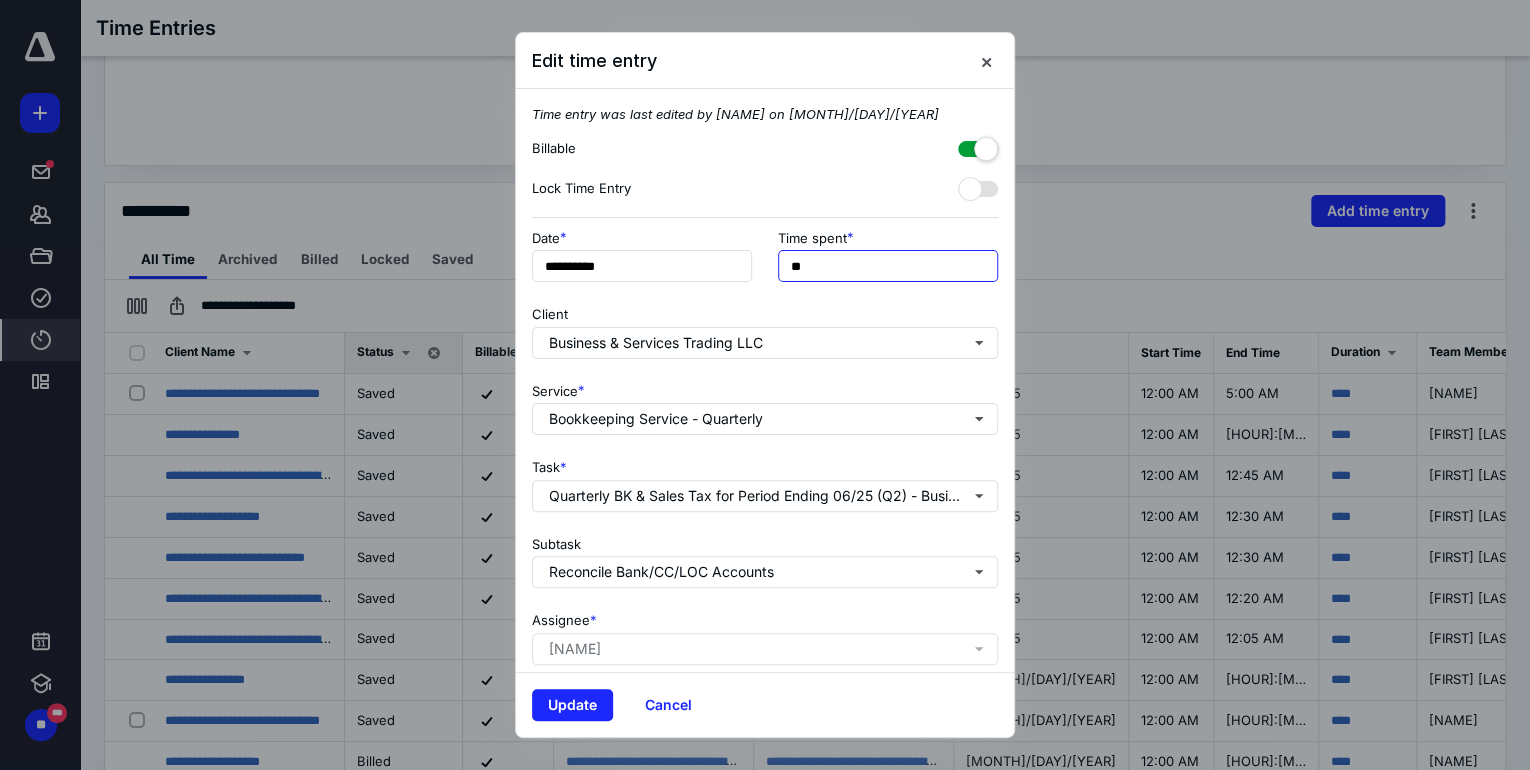 drag, startPoint x: 808, startPoint y: 271, endPoint x: 760, endPoint y: 270, distance: 48.010414 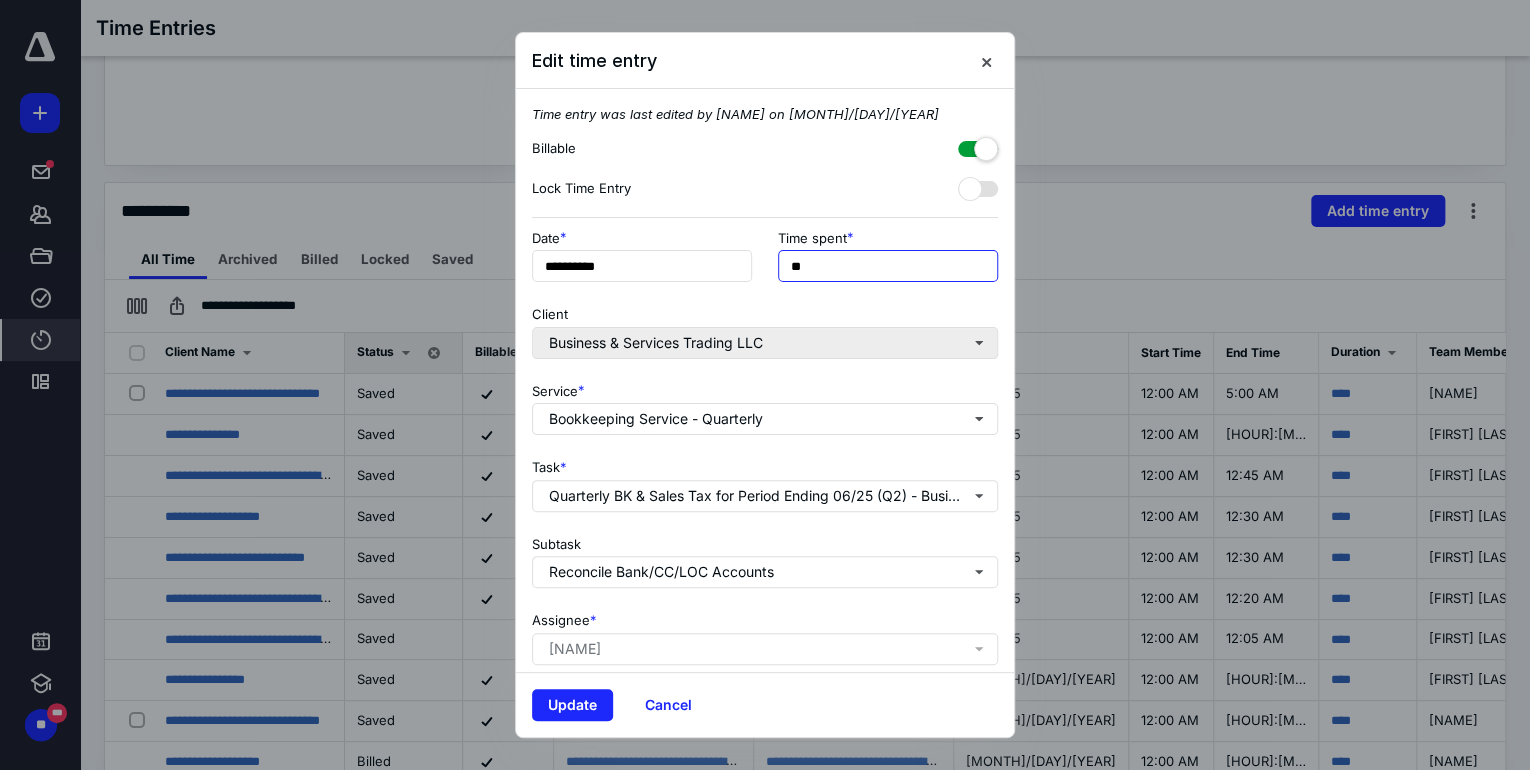 type on "******" 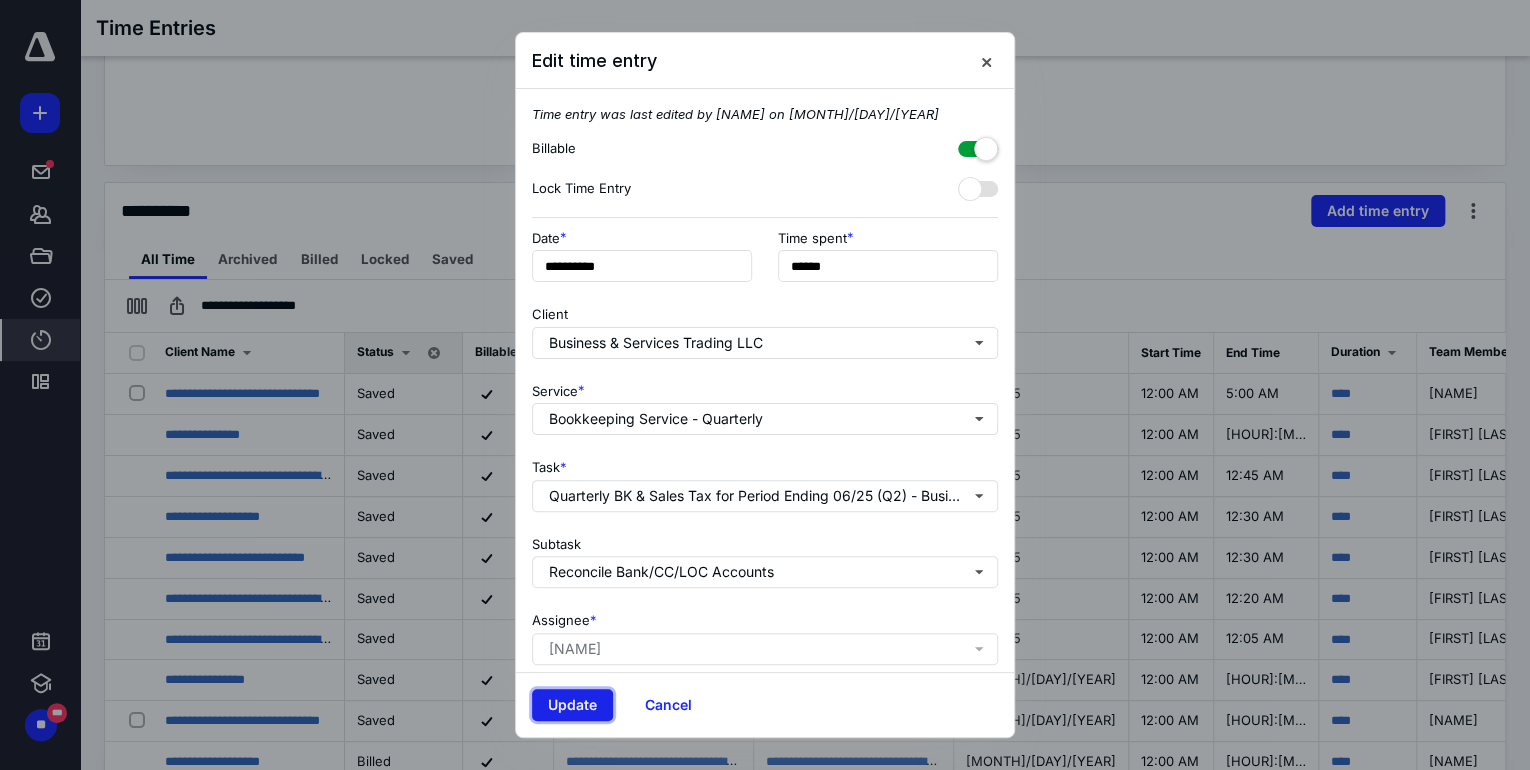 click on "Update" at bounding box center (572, 705) 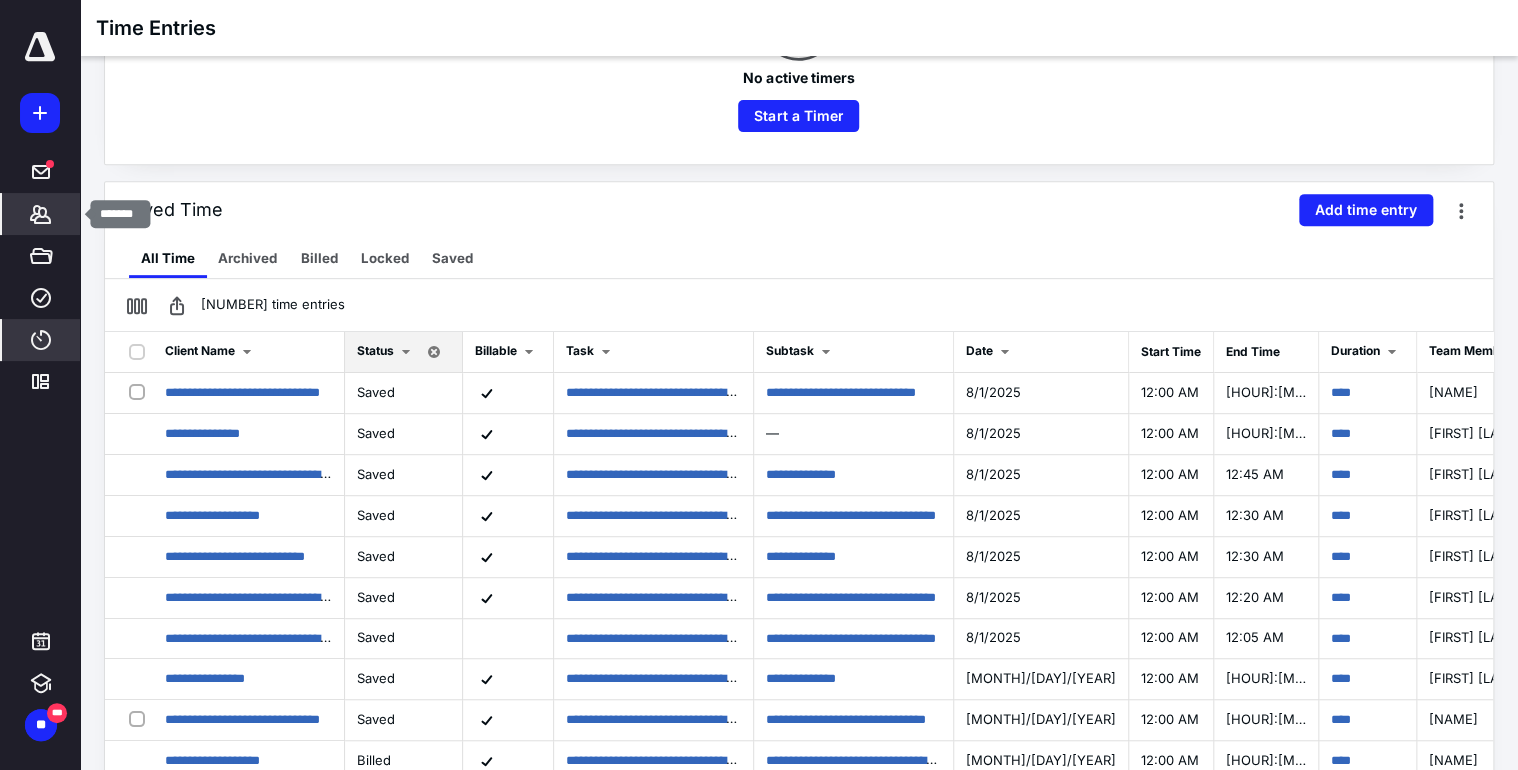 click 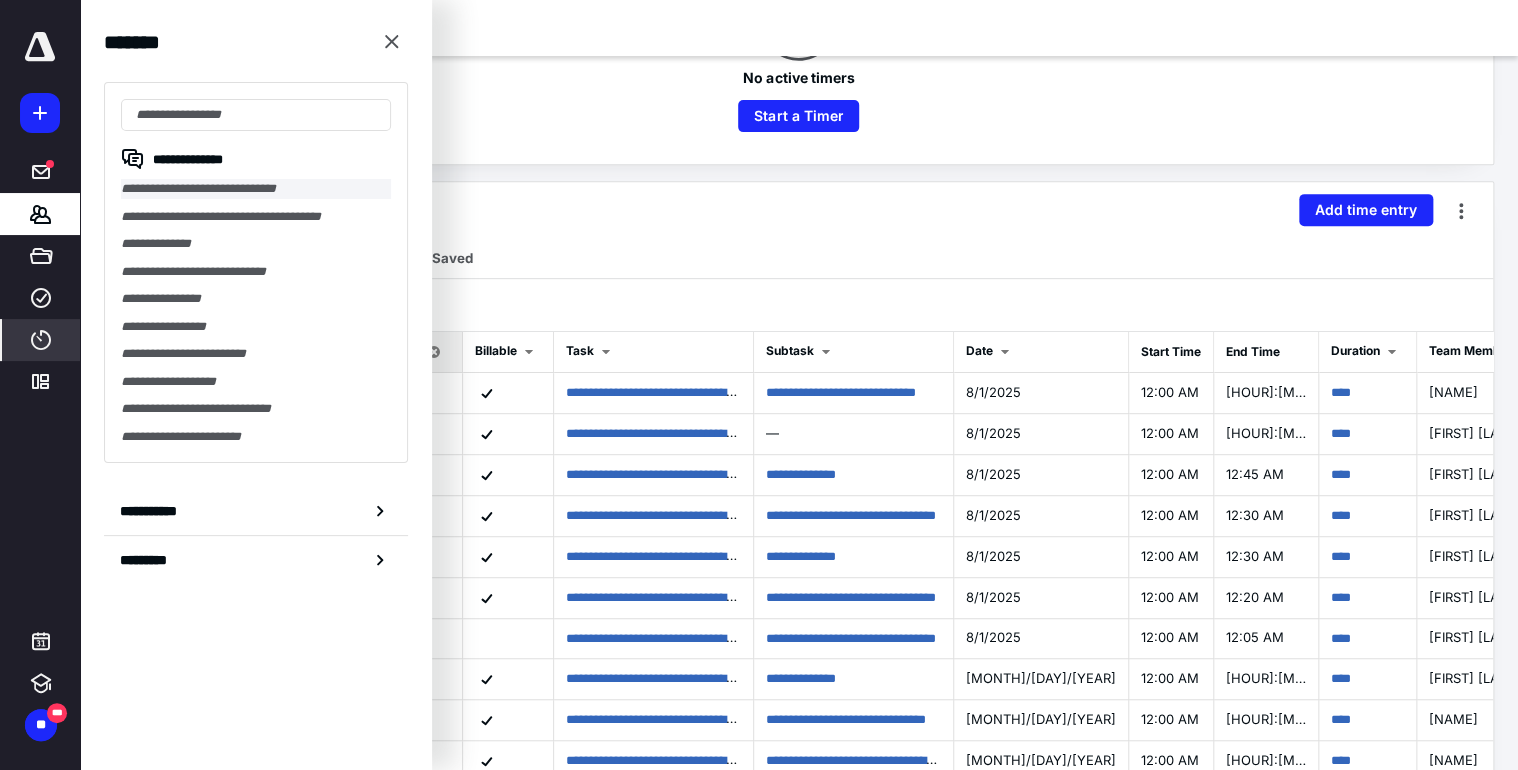 click on "**********" at bounding box center (256, 189) 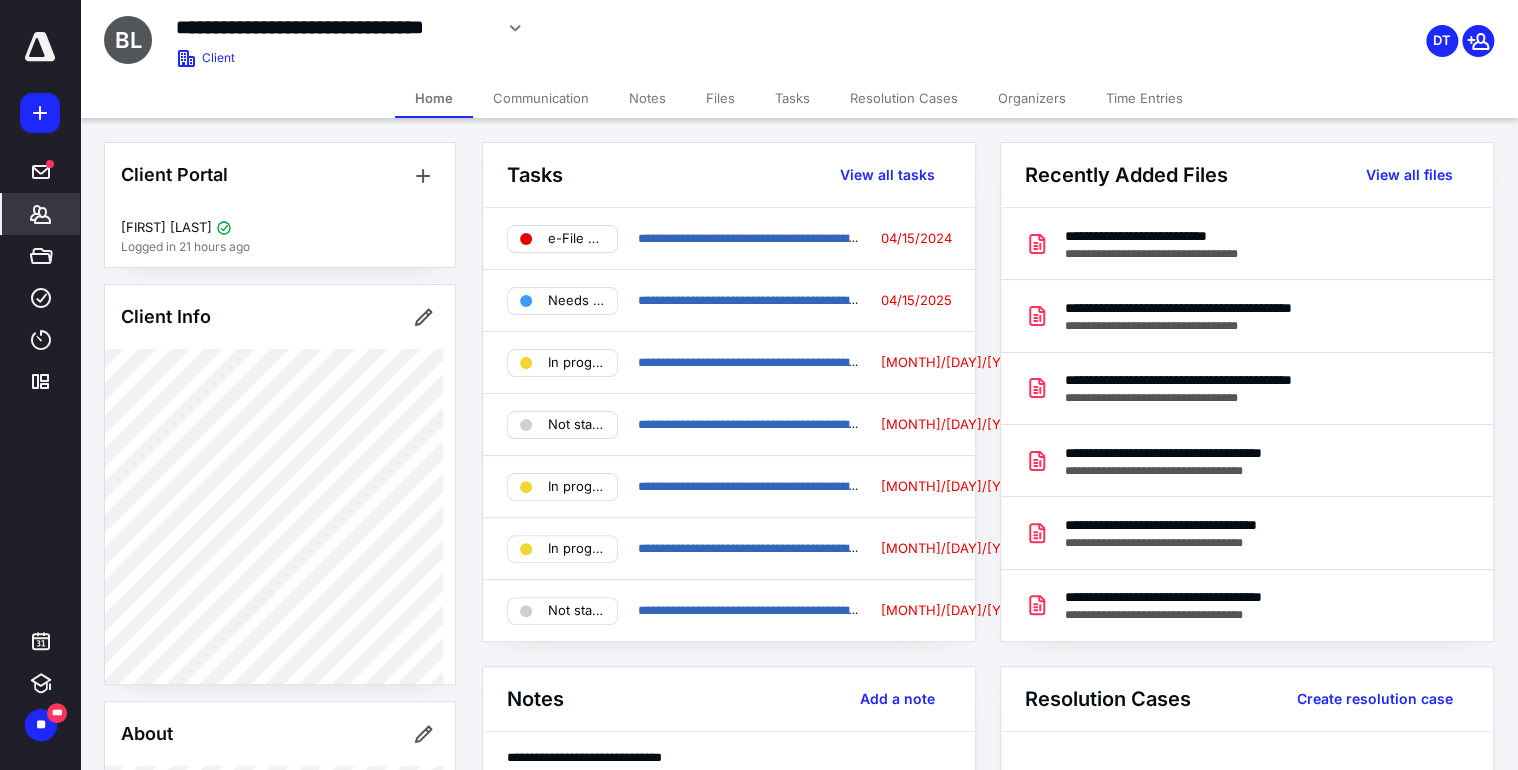 click on "Tasks" at bounding box center (792, 98) 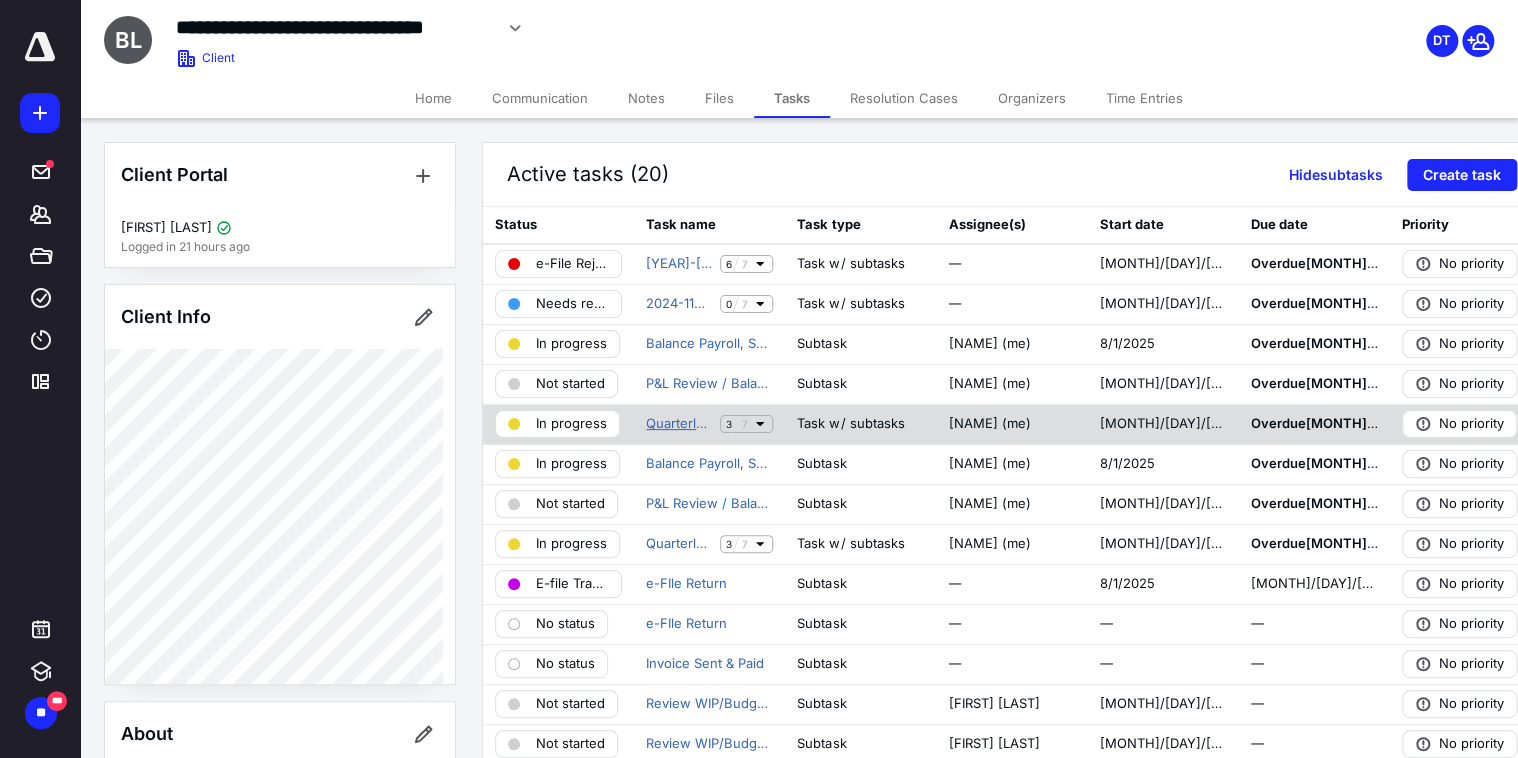 click on "Quarterly BK & Sales Tax for Period Ending [MONTH]/[YEAR]  (Q[NUMBER]) - Business & Services Trading LLC" at bounding box center [679, 424] 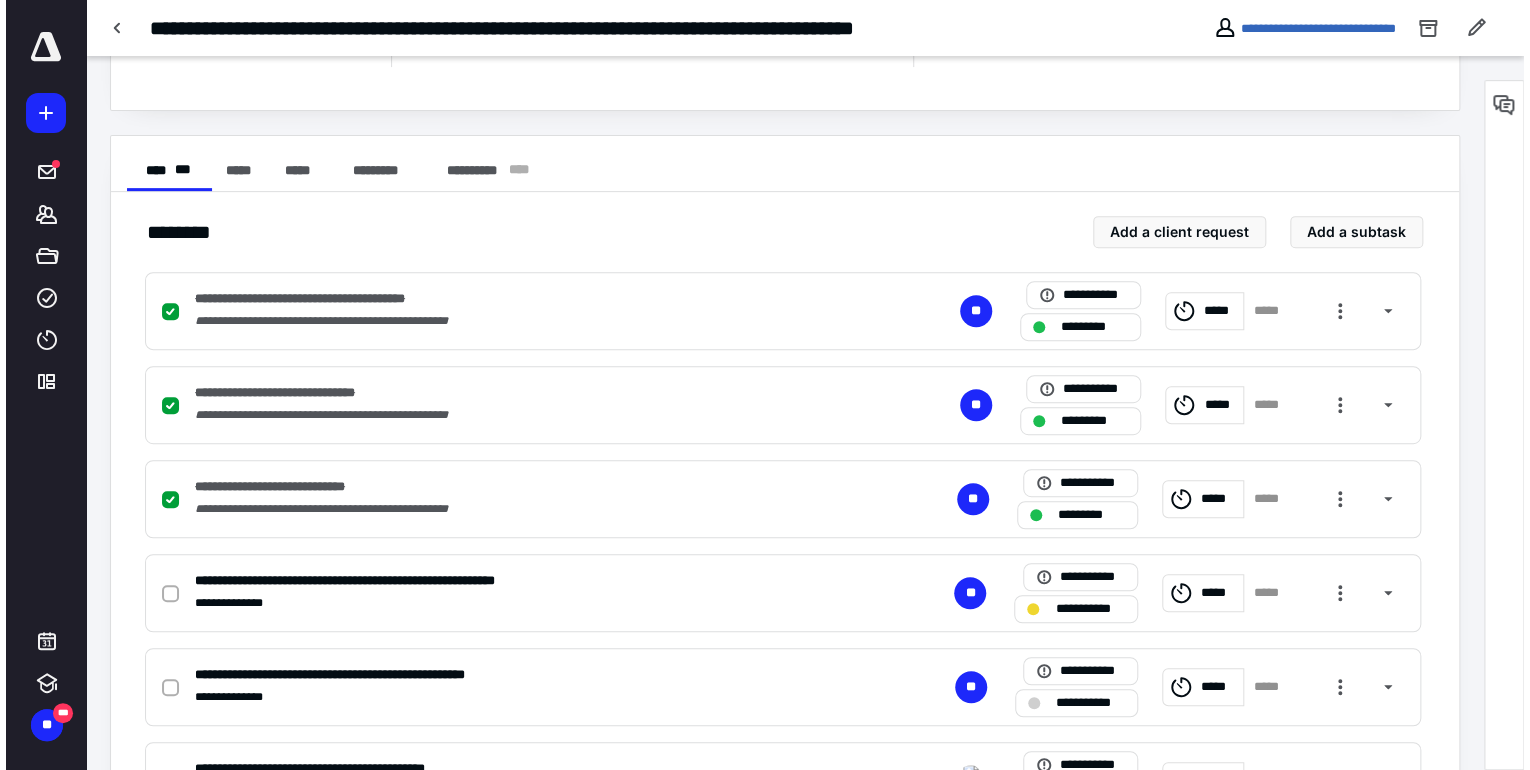 scroll, scrollTop: 320, scrollLeft: 0, axis: vertical 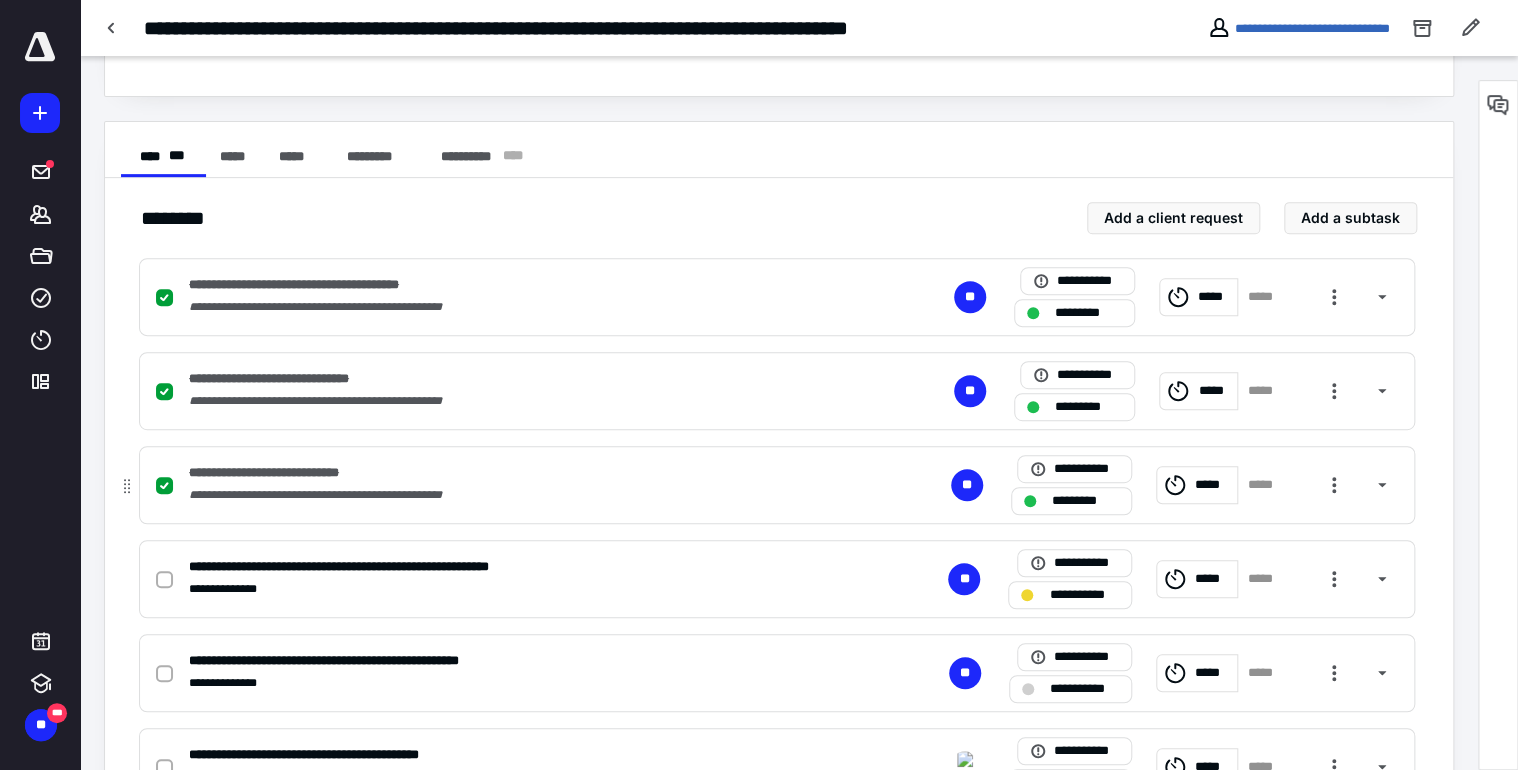 click on "*****" at bounding box center [1213, 485] 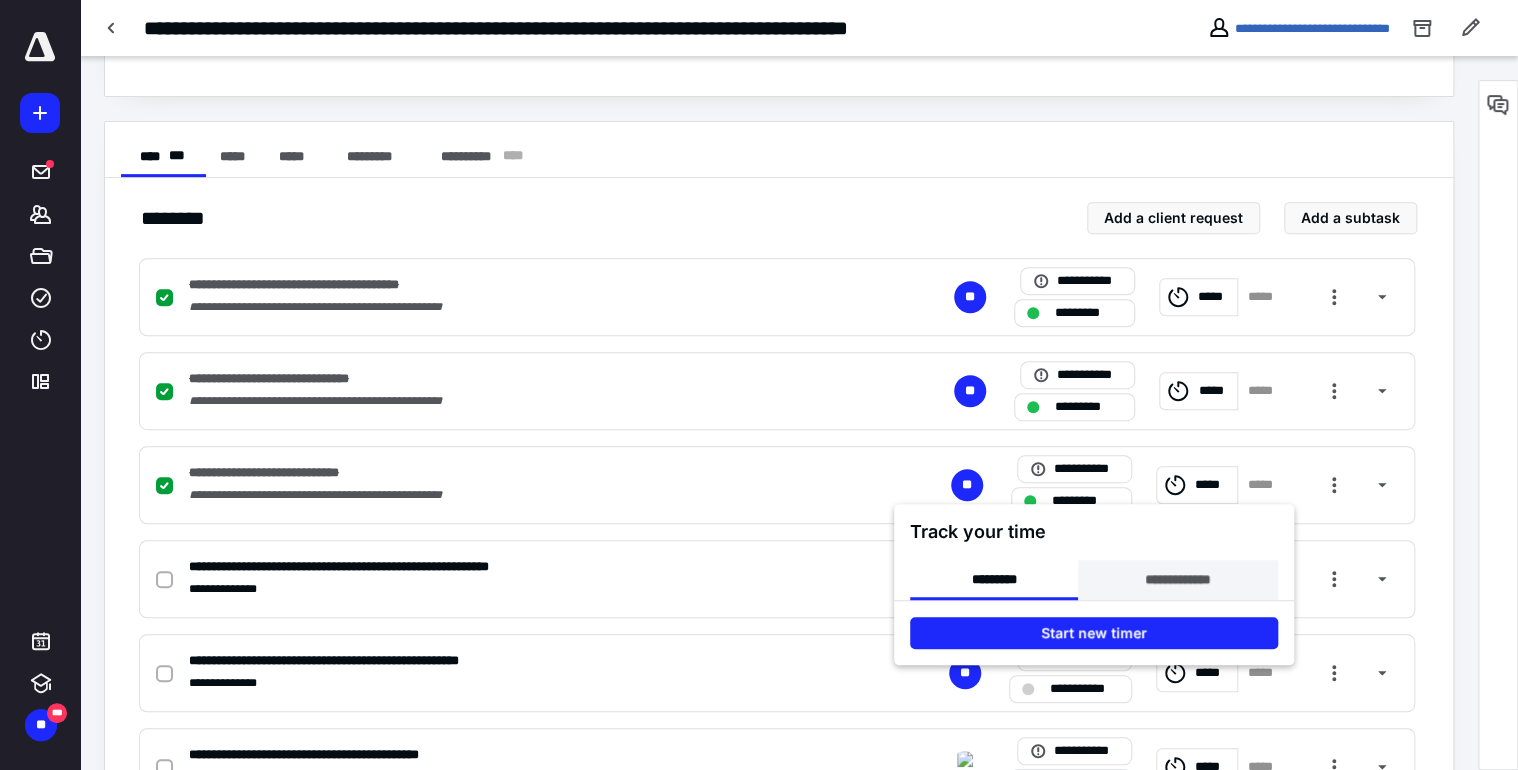 click on "**********" at bounding box center (1177, 580) 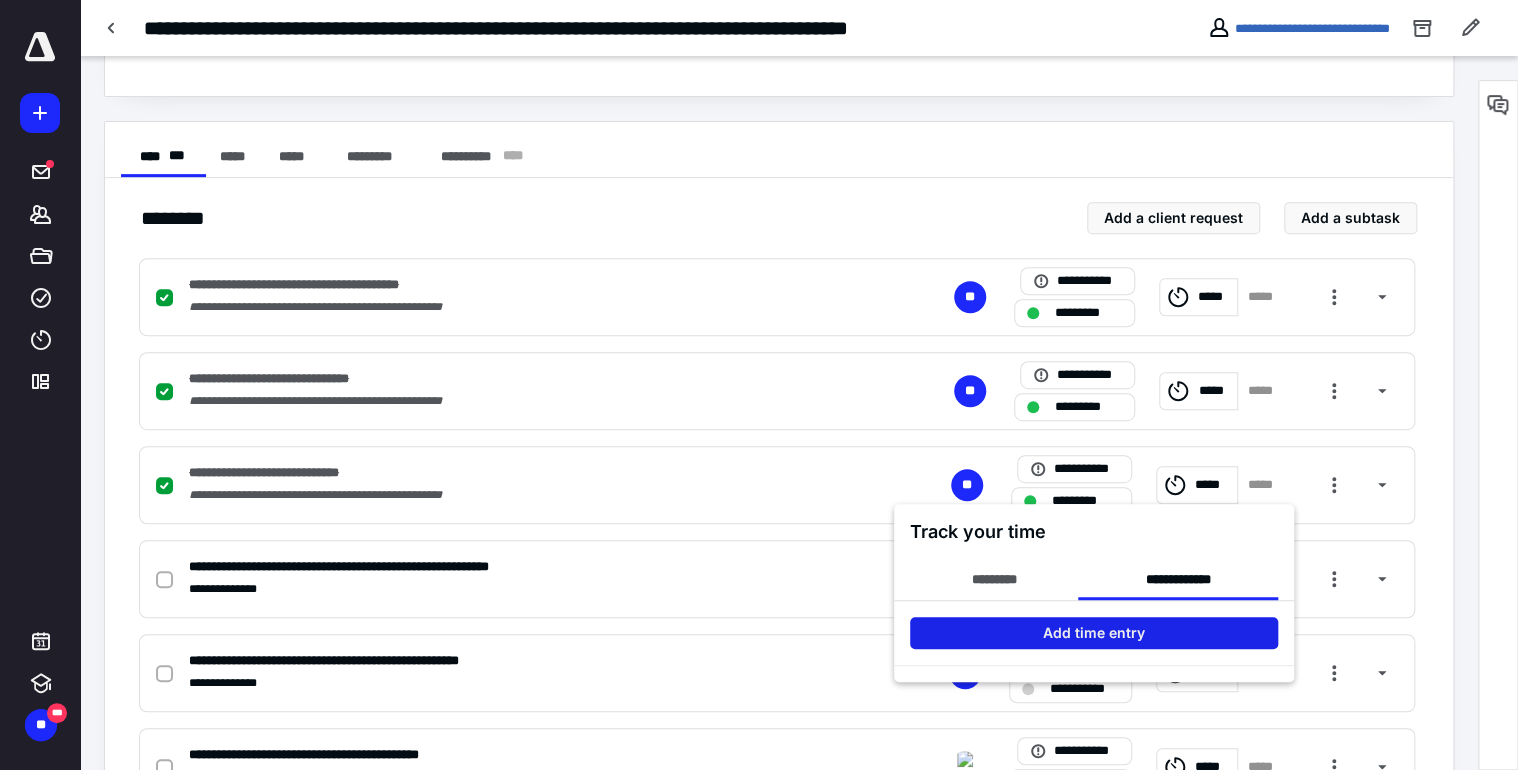 click on "Add time entry" at bounding box center [1094, 633] 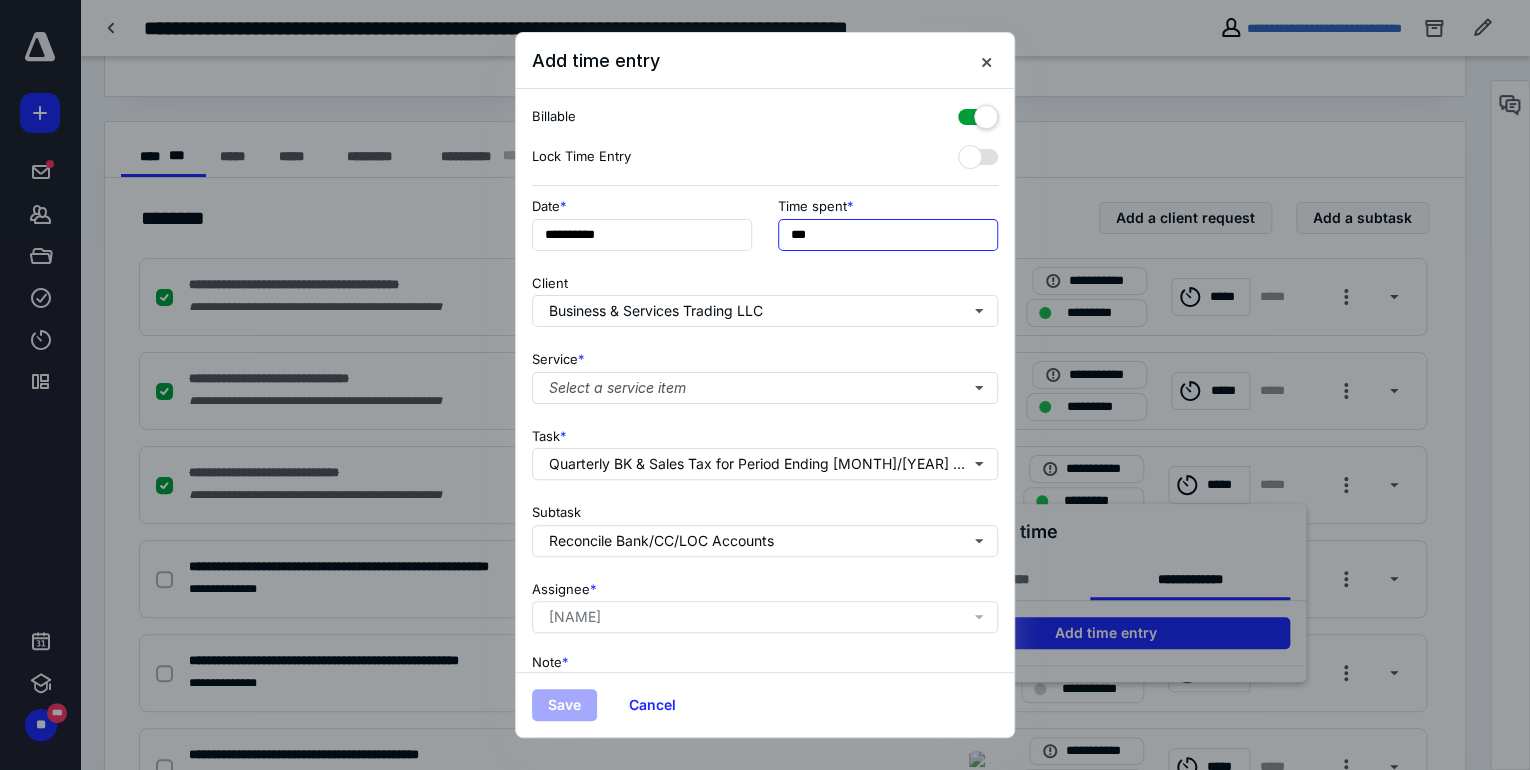 drag, startPoint x: 837, startPoint y: 236, endPoint x: 712, endPoint y: 252, distance: 126.01984 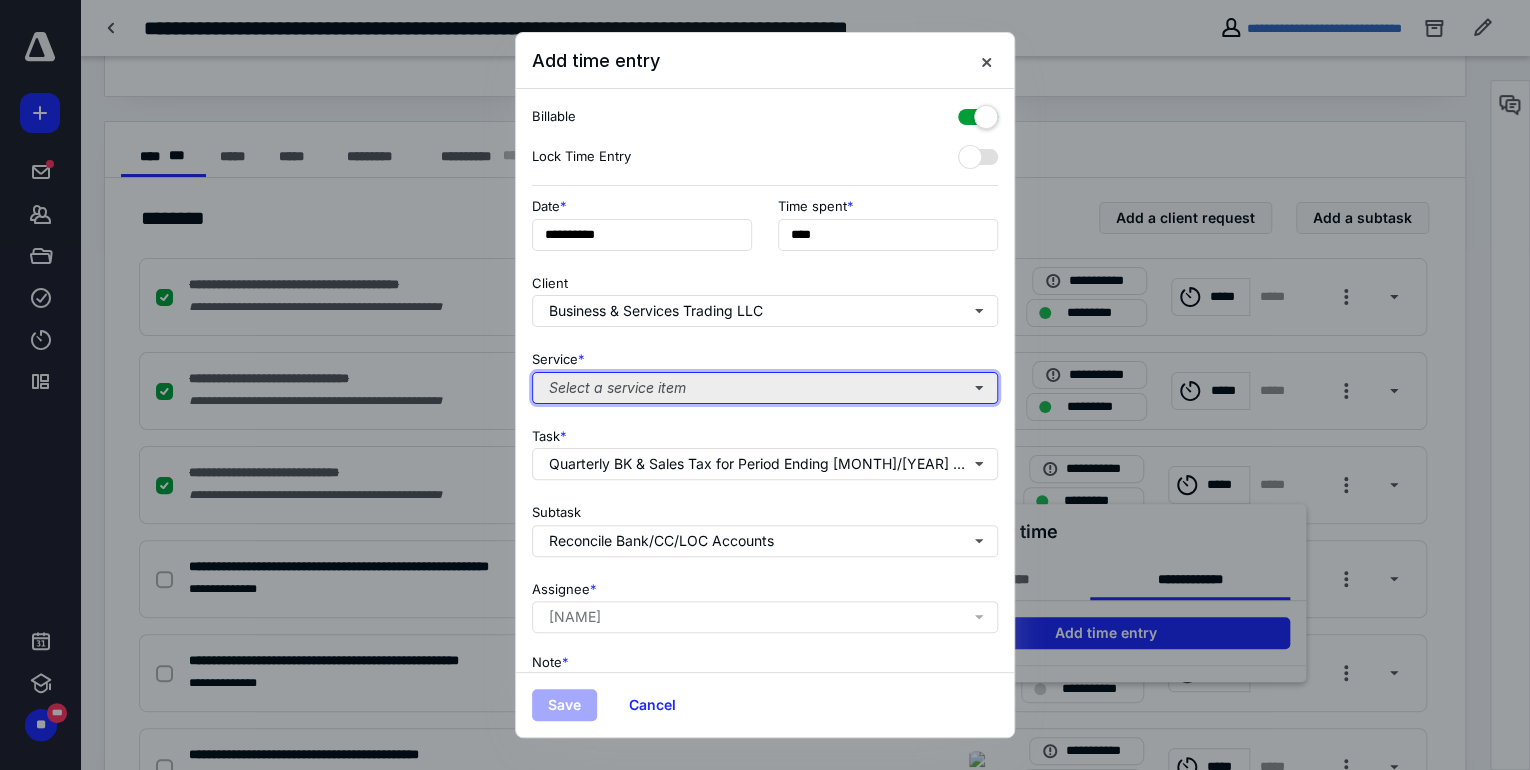 type on "******" 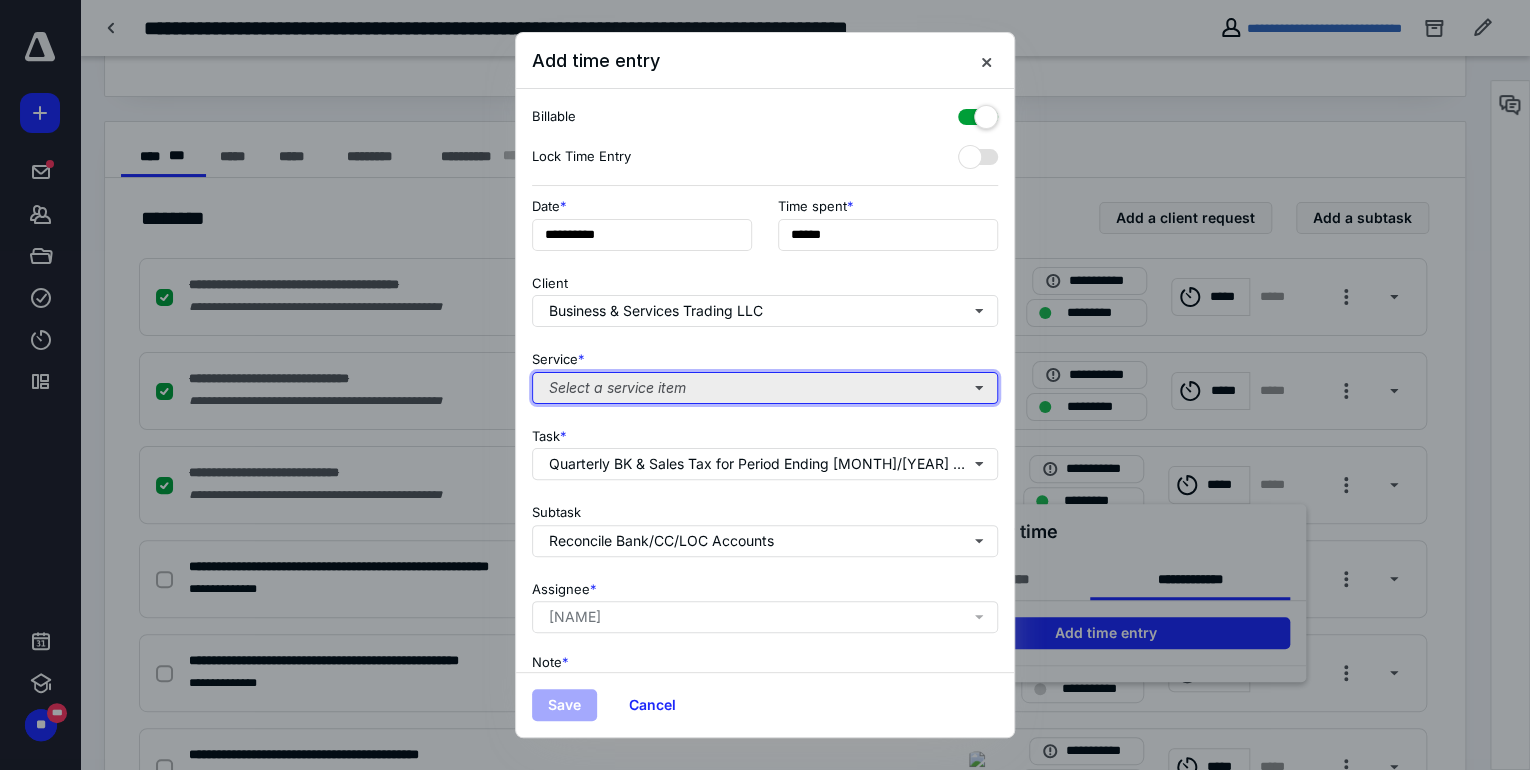 click on "Select a service item" at bounding box center [765, 388] 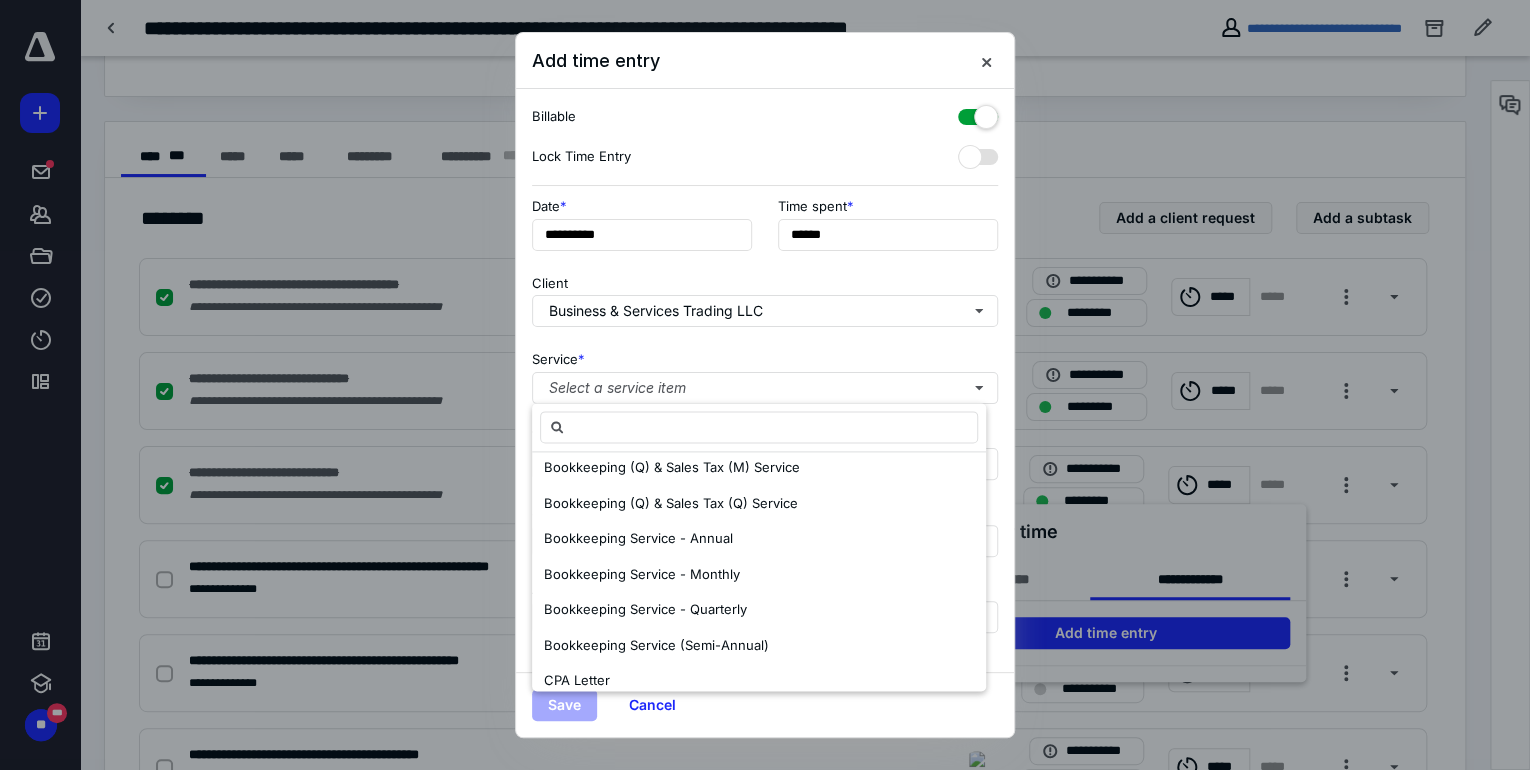 scroll, scrollTop: 1040, scrollLeft: 0, axis: vertical 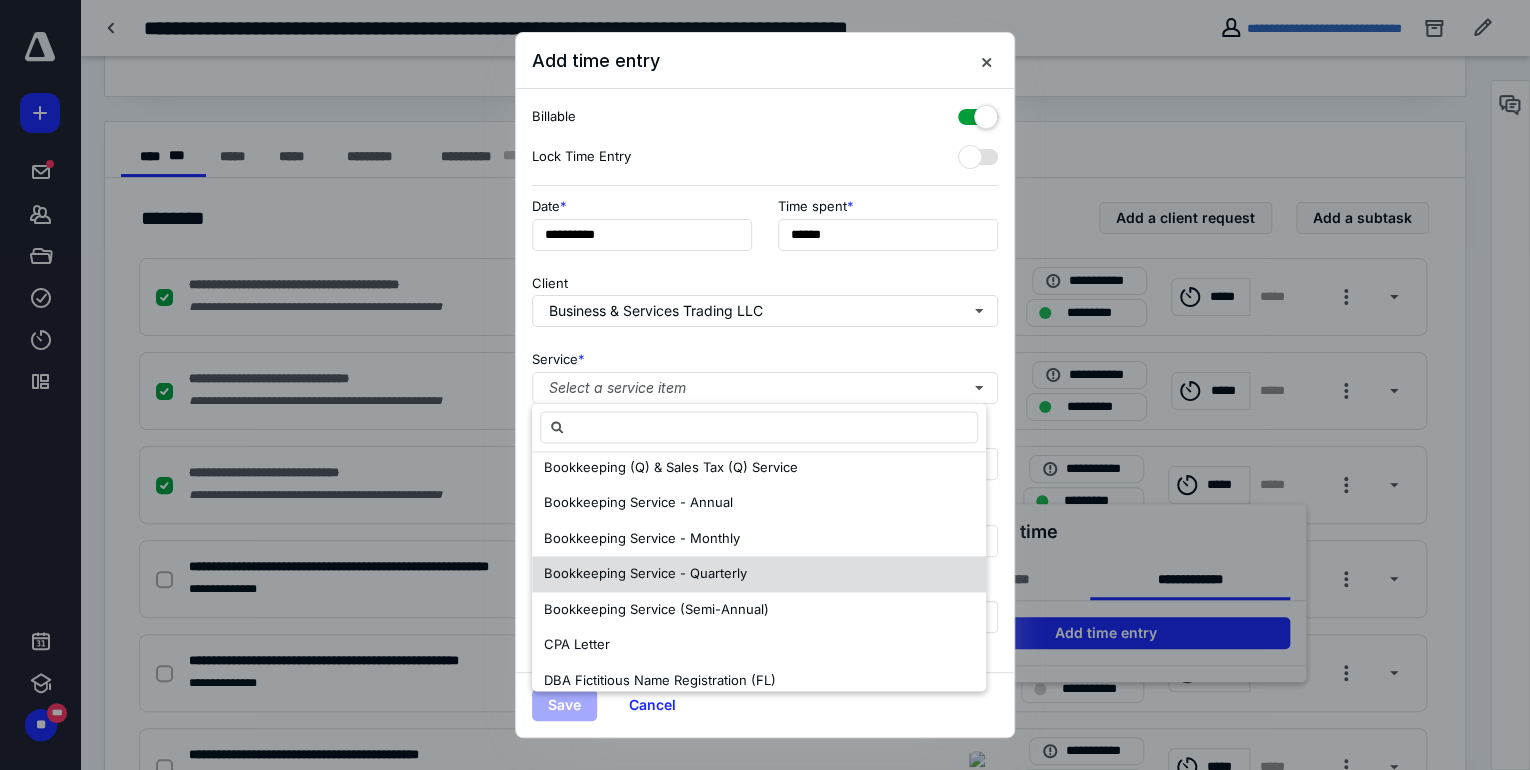click on "Bookkeeping Service - Quarterly" at bounding box center (759, 574) 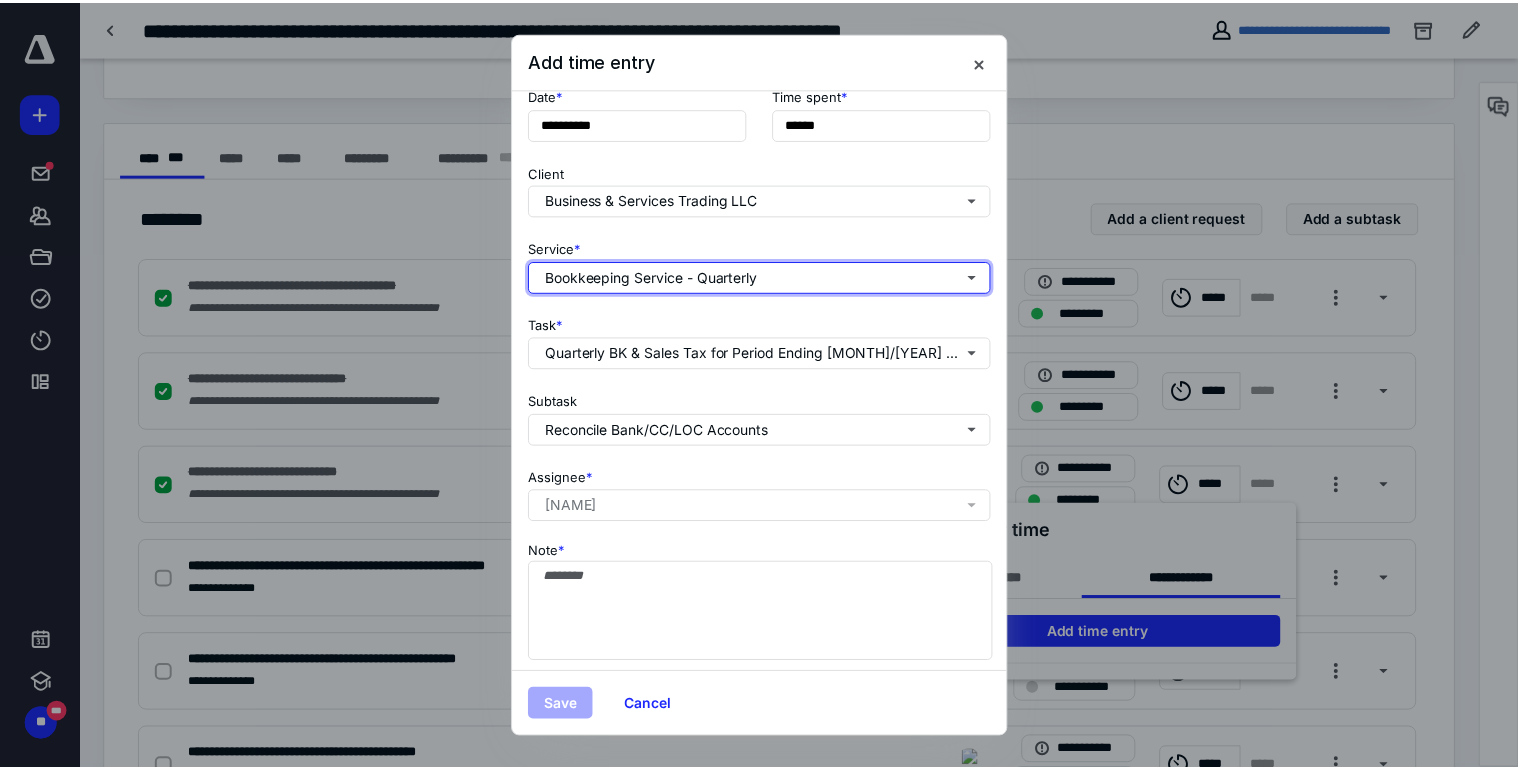 scroll, scrollTop: 116, scrollLeft: 0, axis: vertical 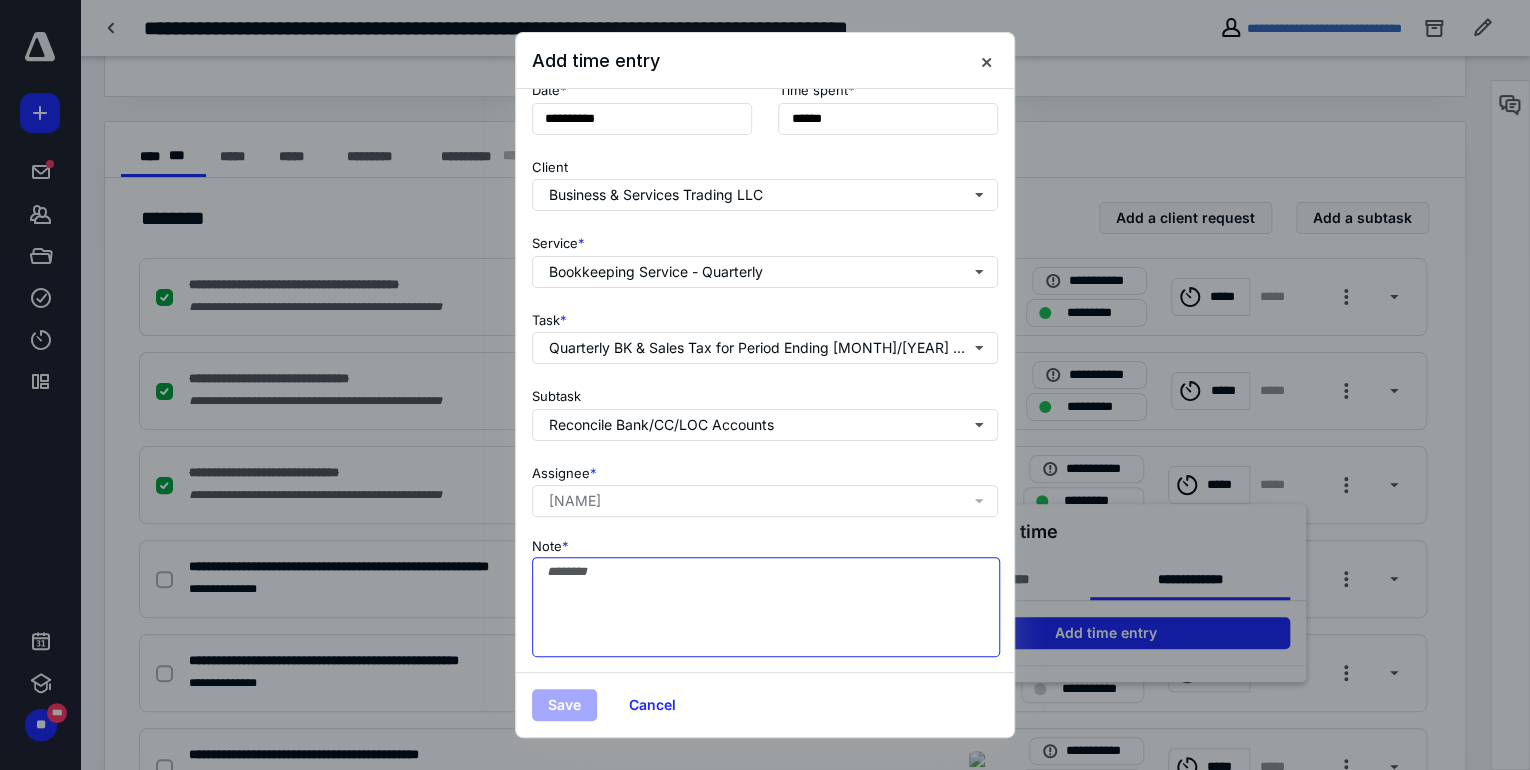 click on "Note *" at bounding box center (766, 607) 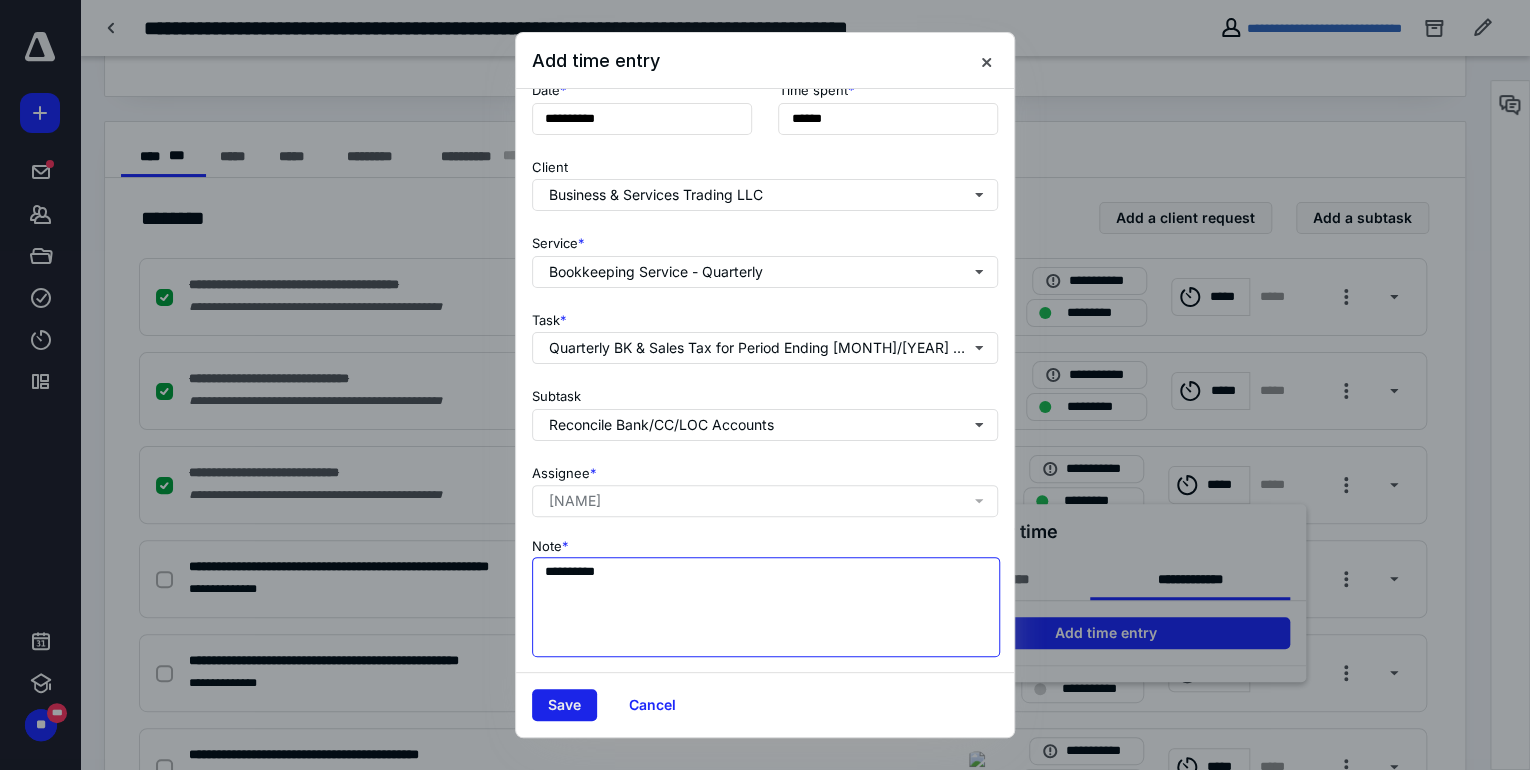 type on "**********" 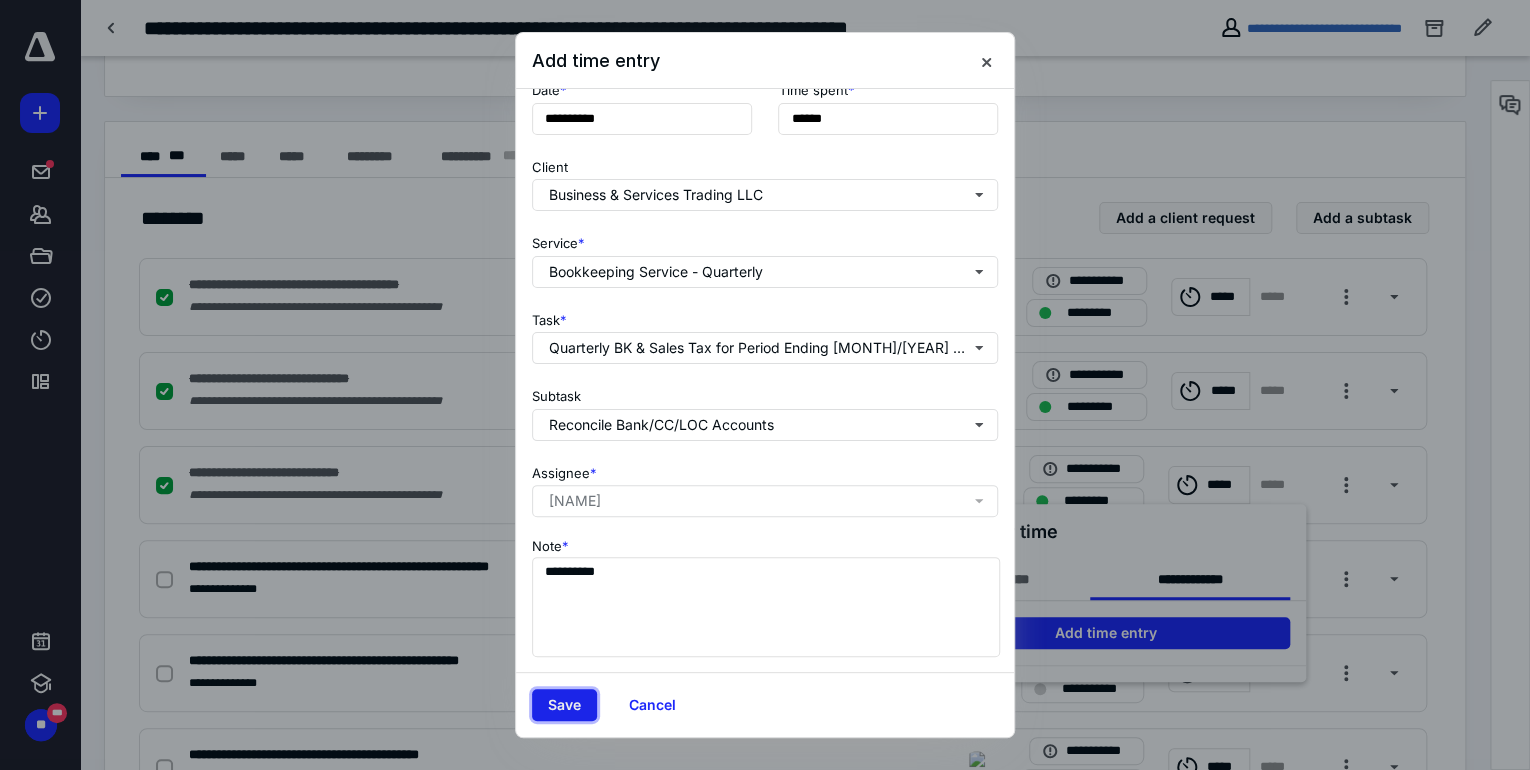 click on "Save" at bounding box center [564, 705] 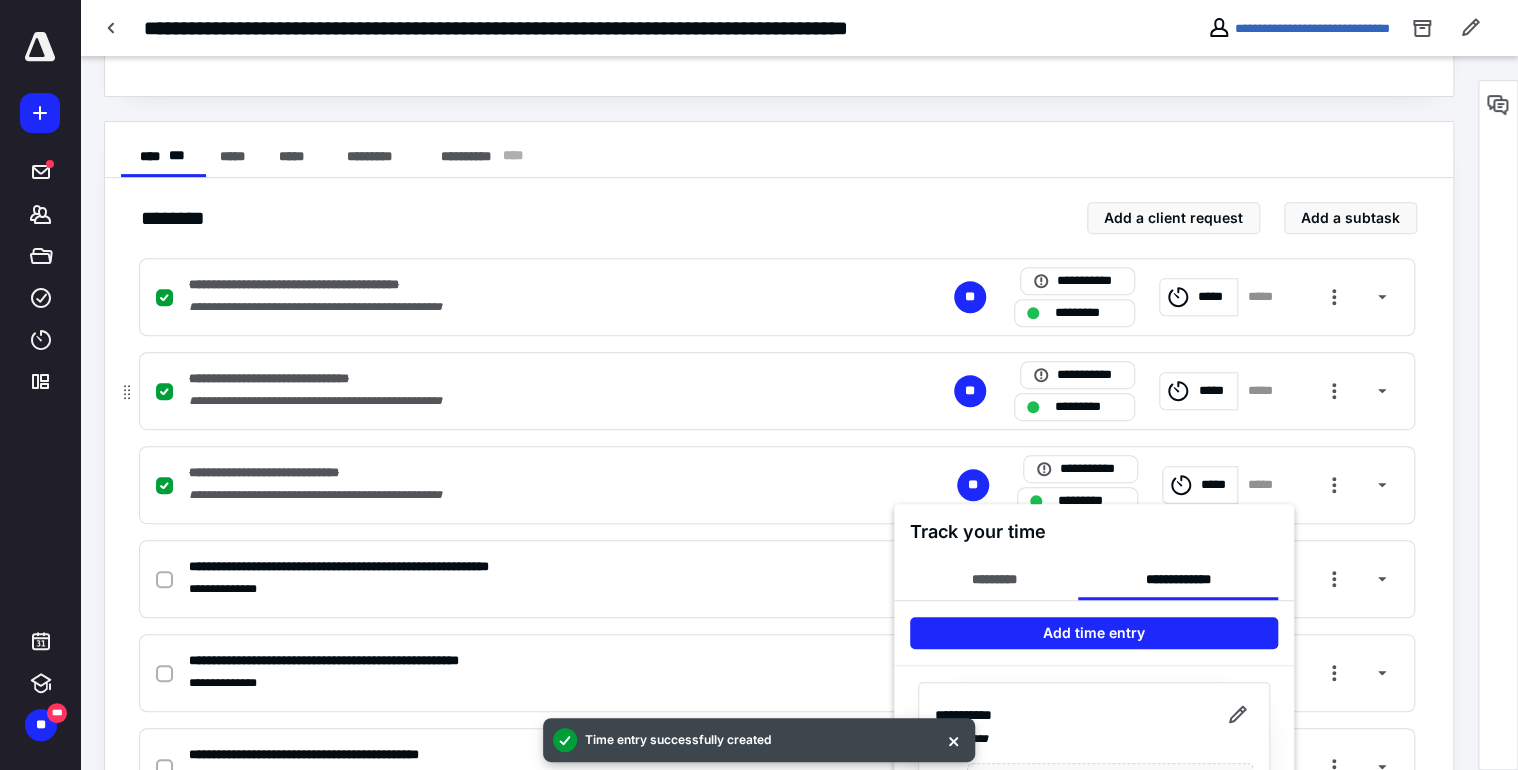 click at bounding box center (759, 385) 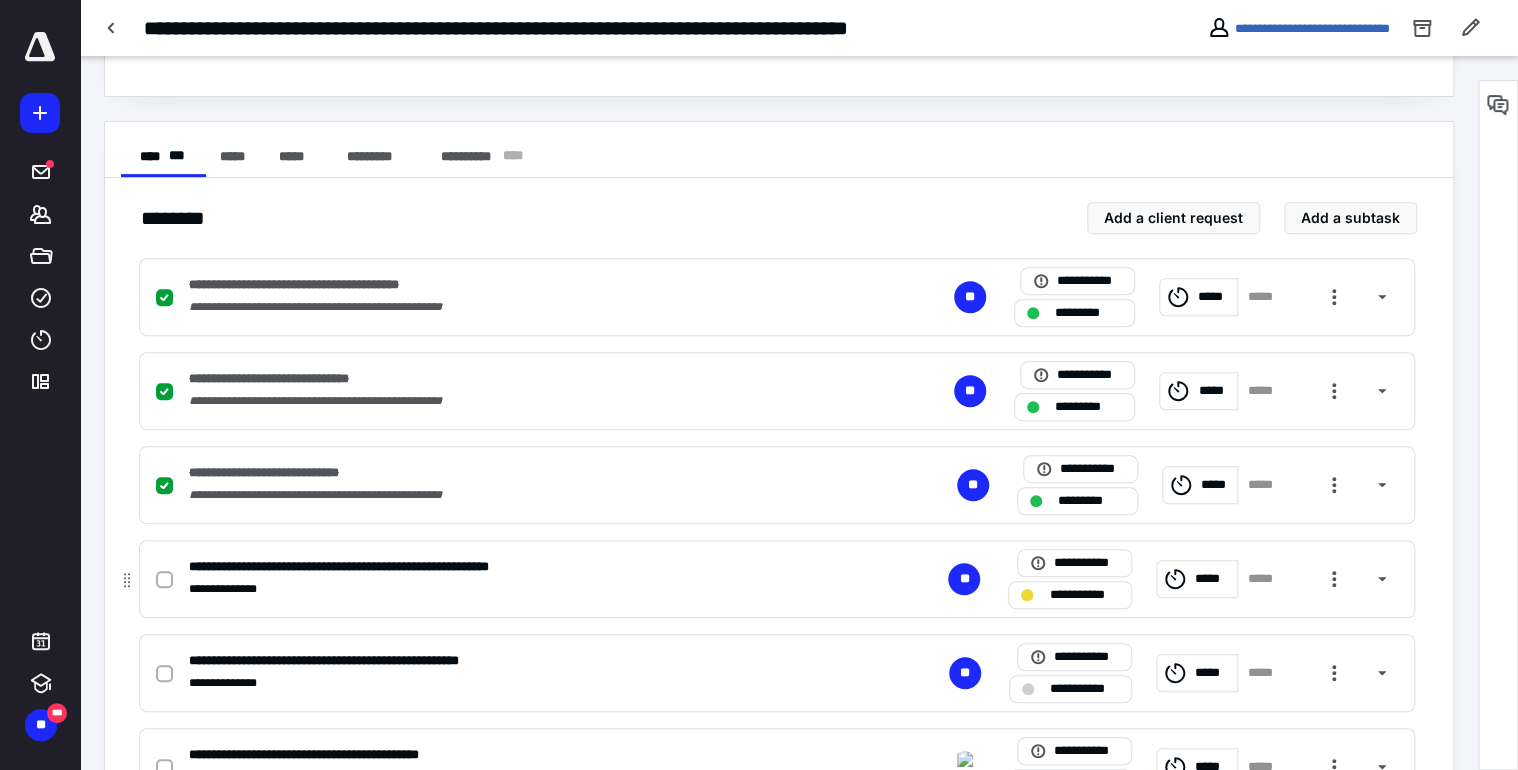 click 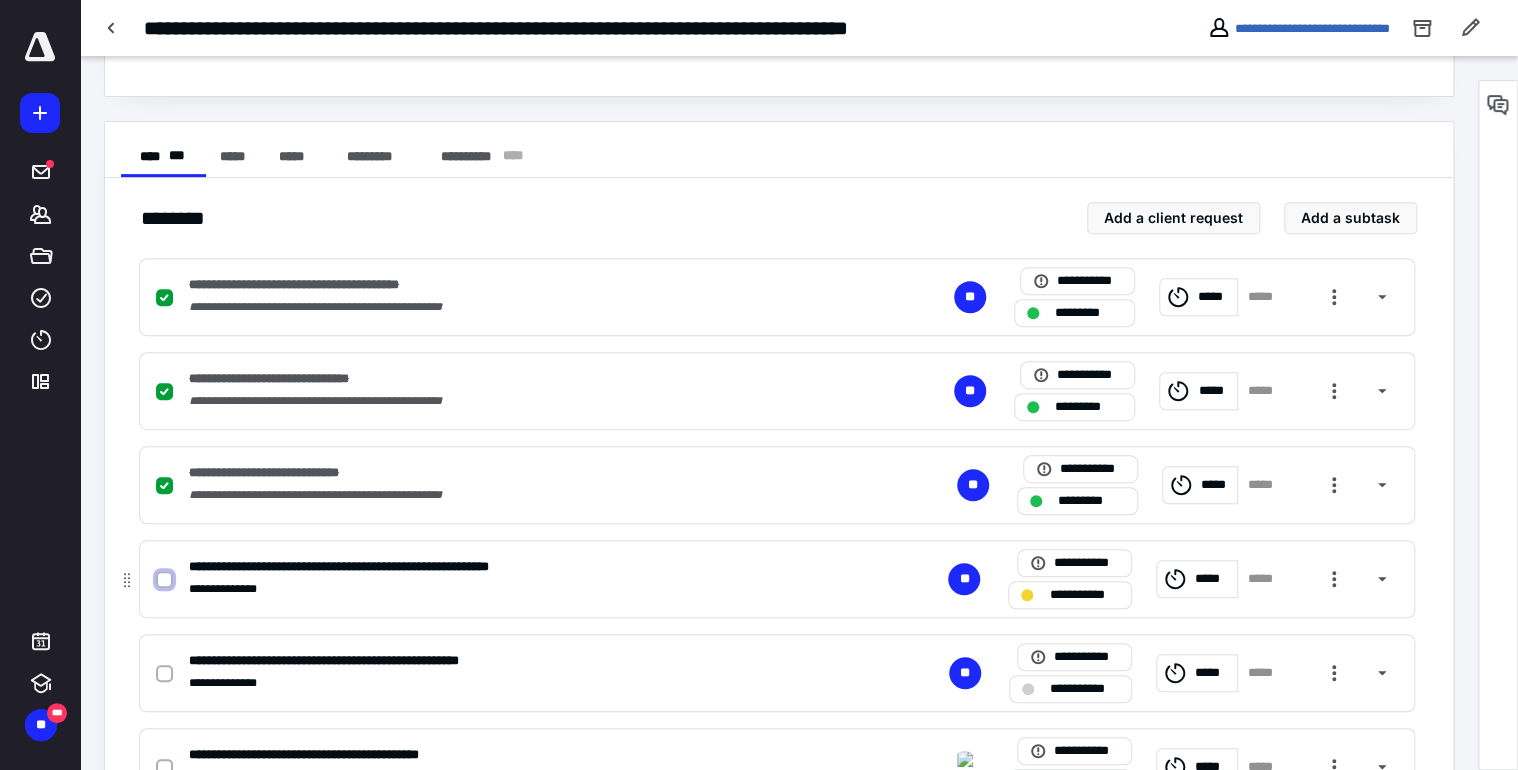click at bounding box center (164, 580) 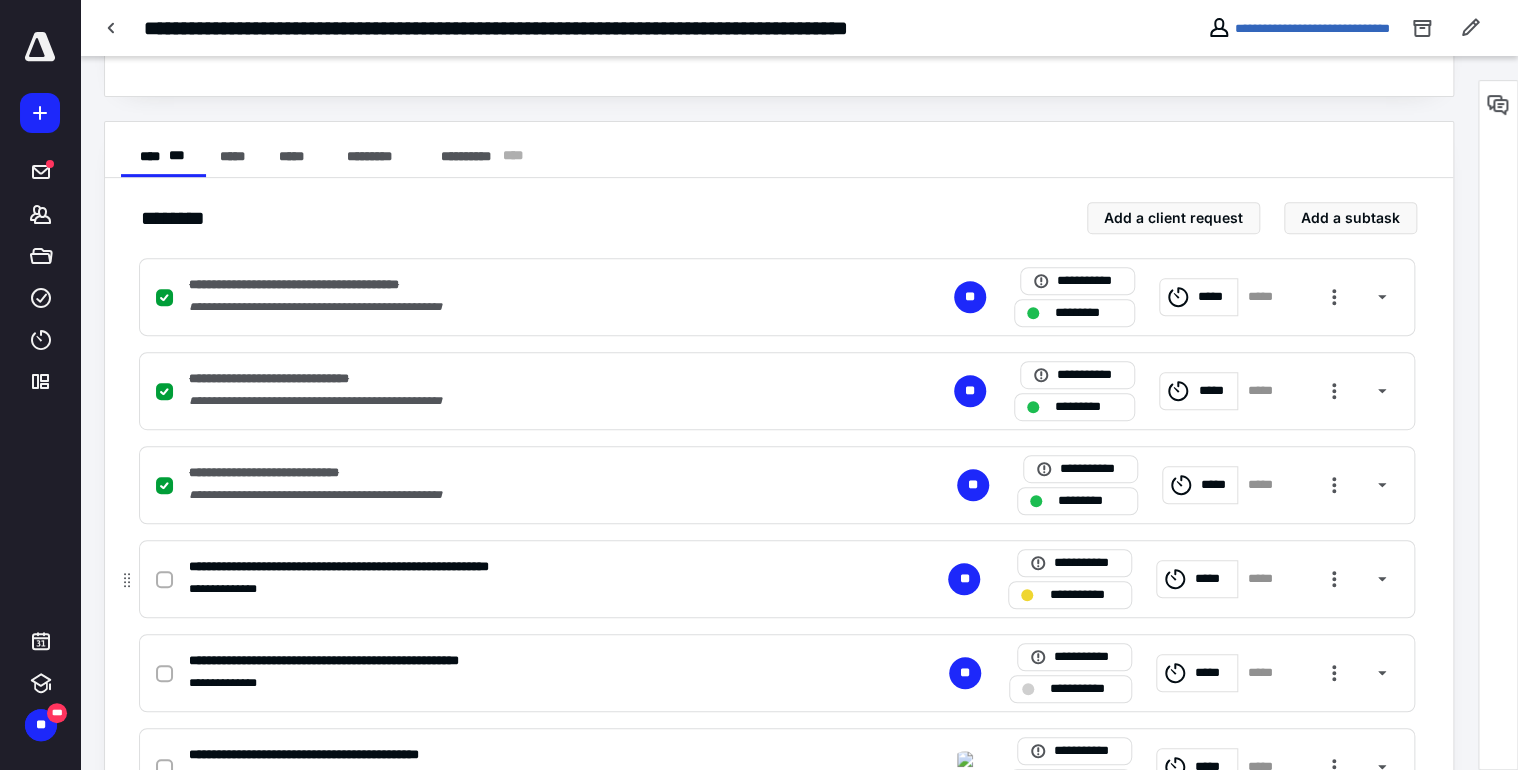 checkbox on "true" 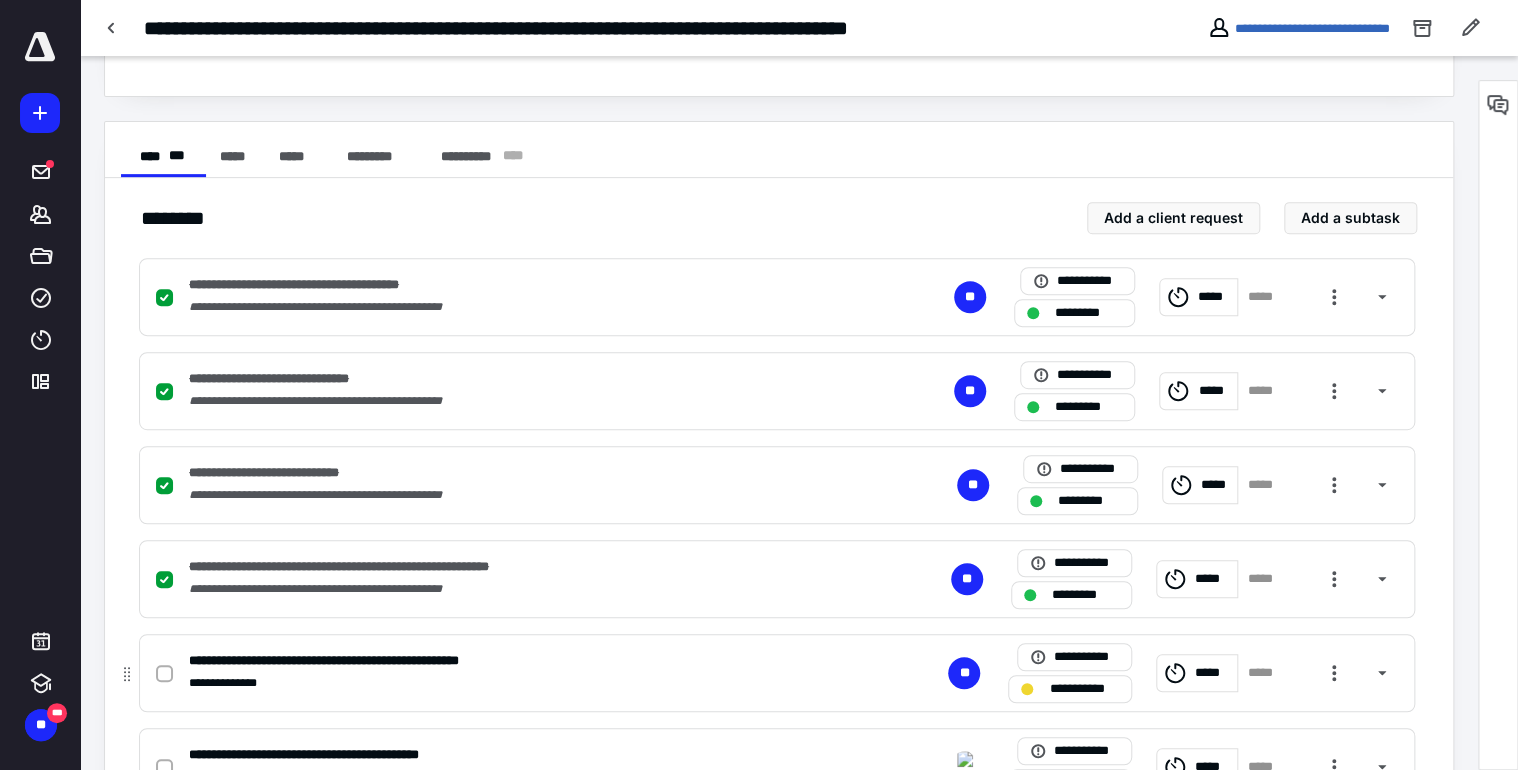 click 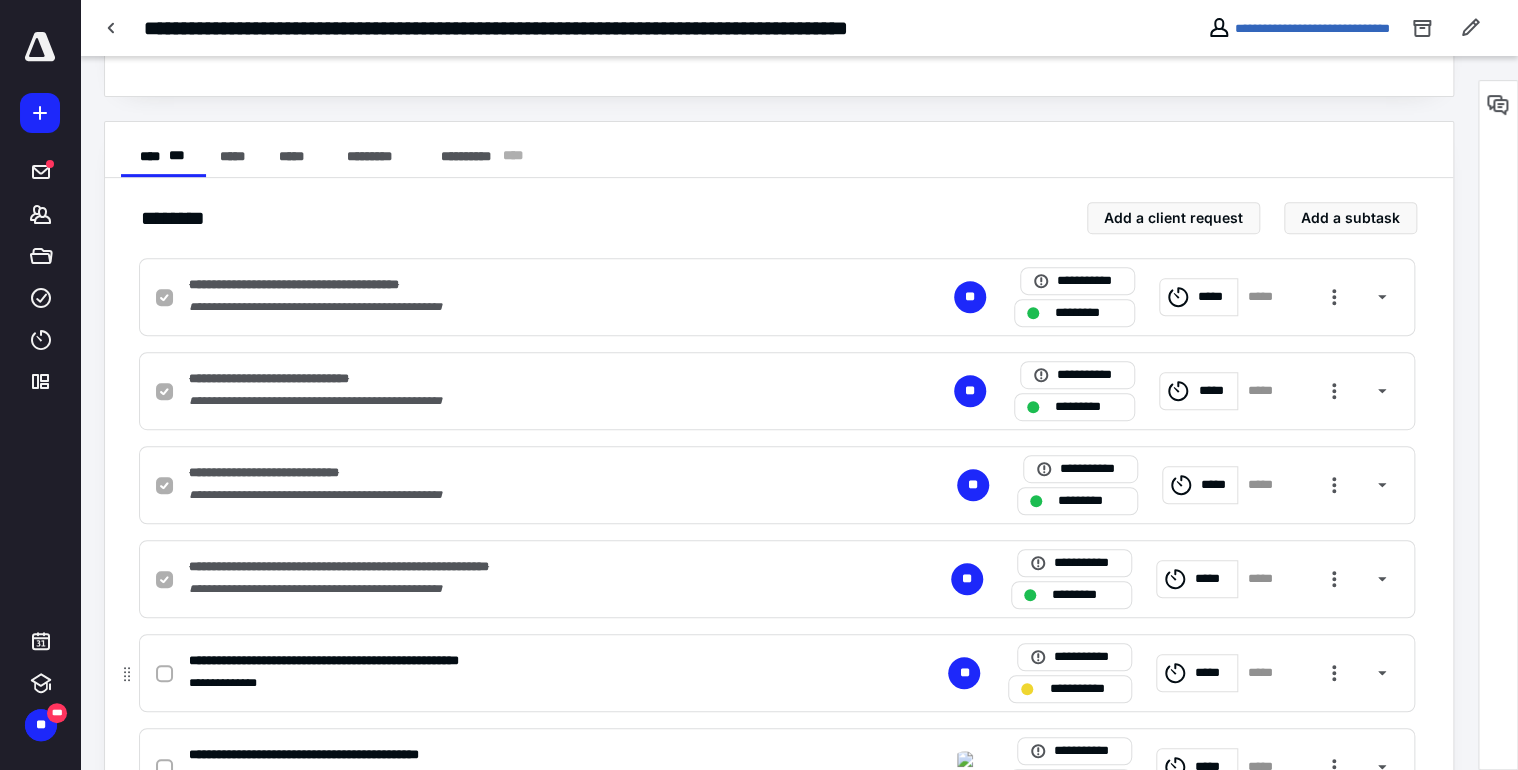 checkbox on "true" 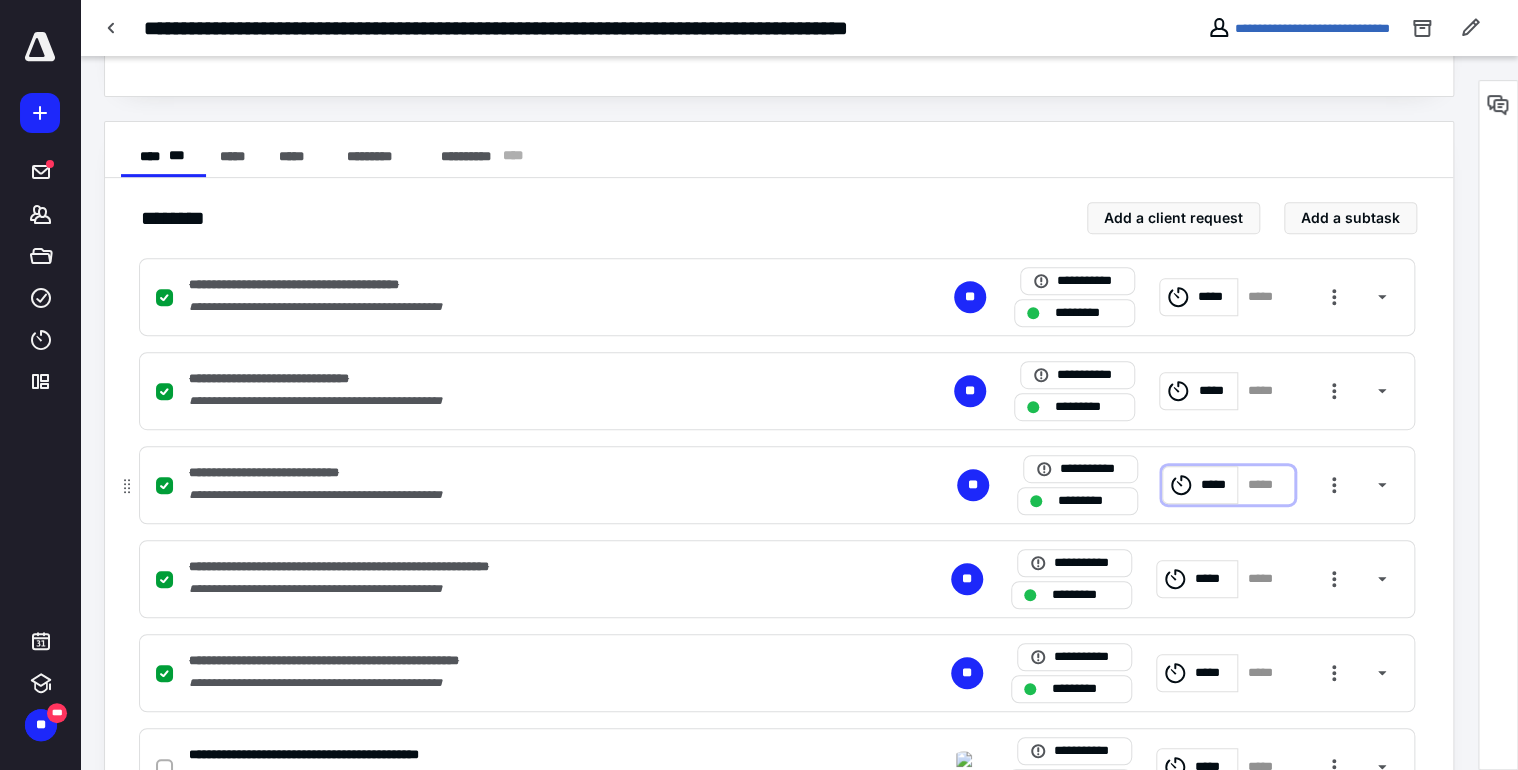 click on "*****" at bounding box center [1216, 485] 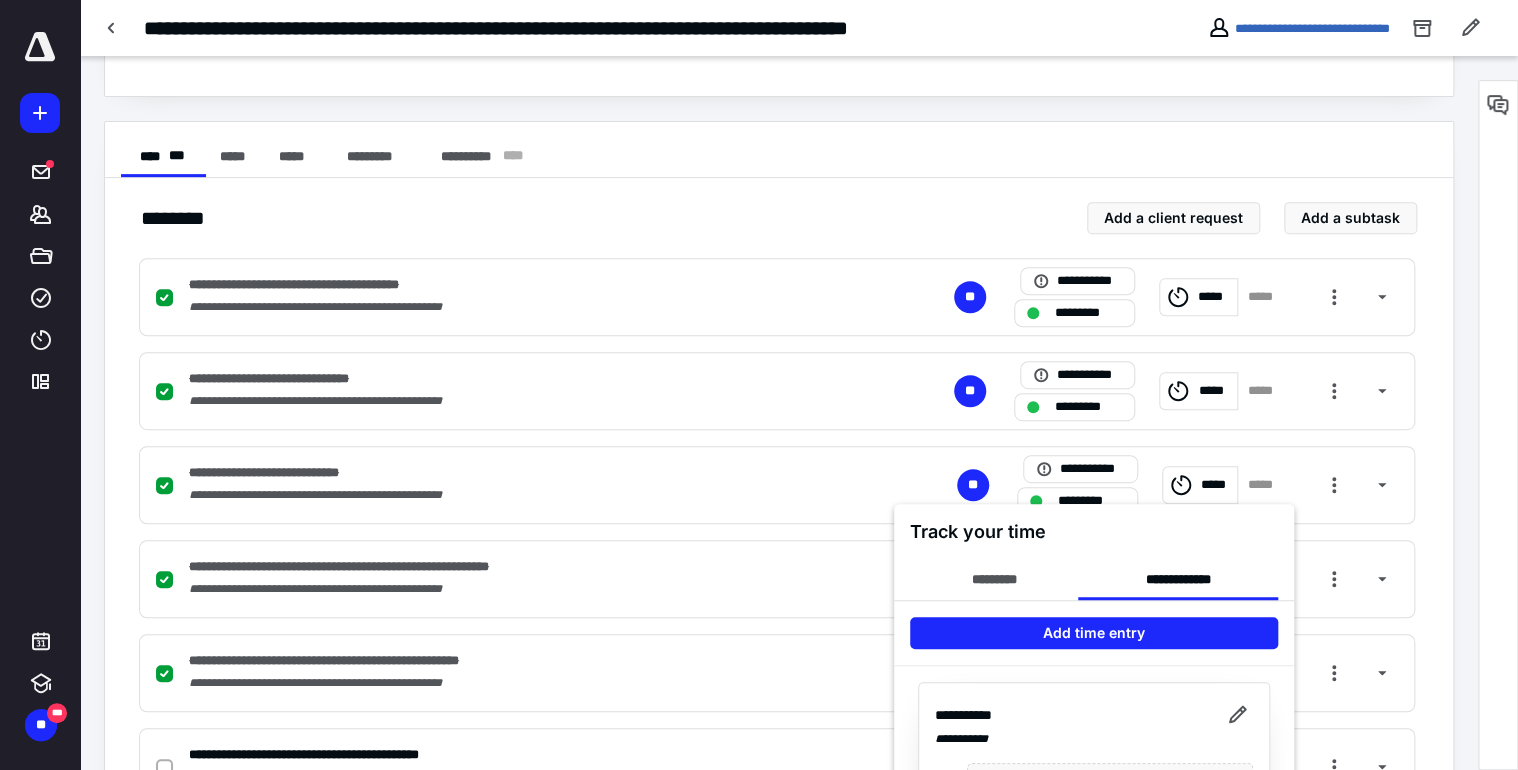 click at bounding box center [759, 385] 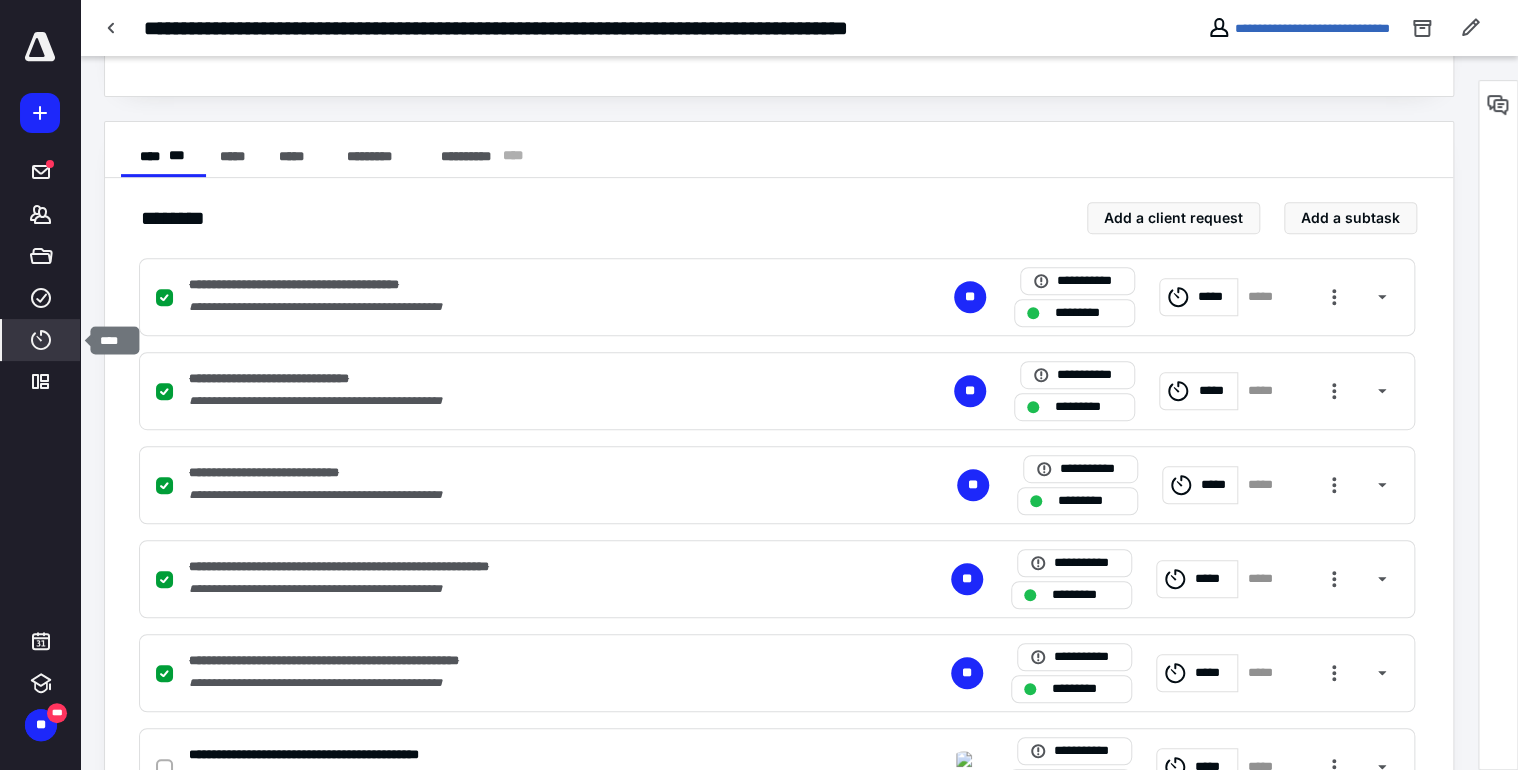 click 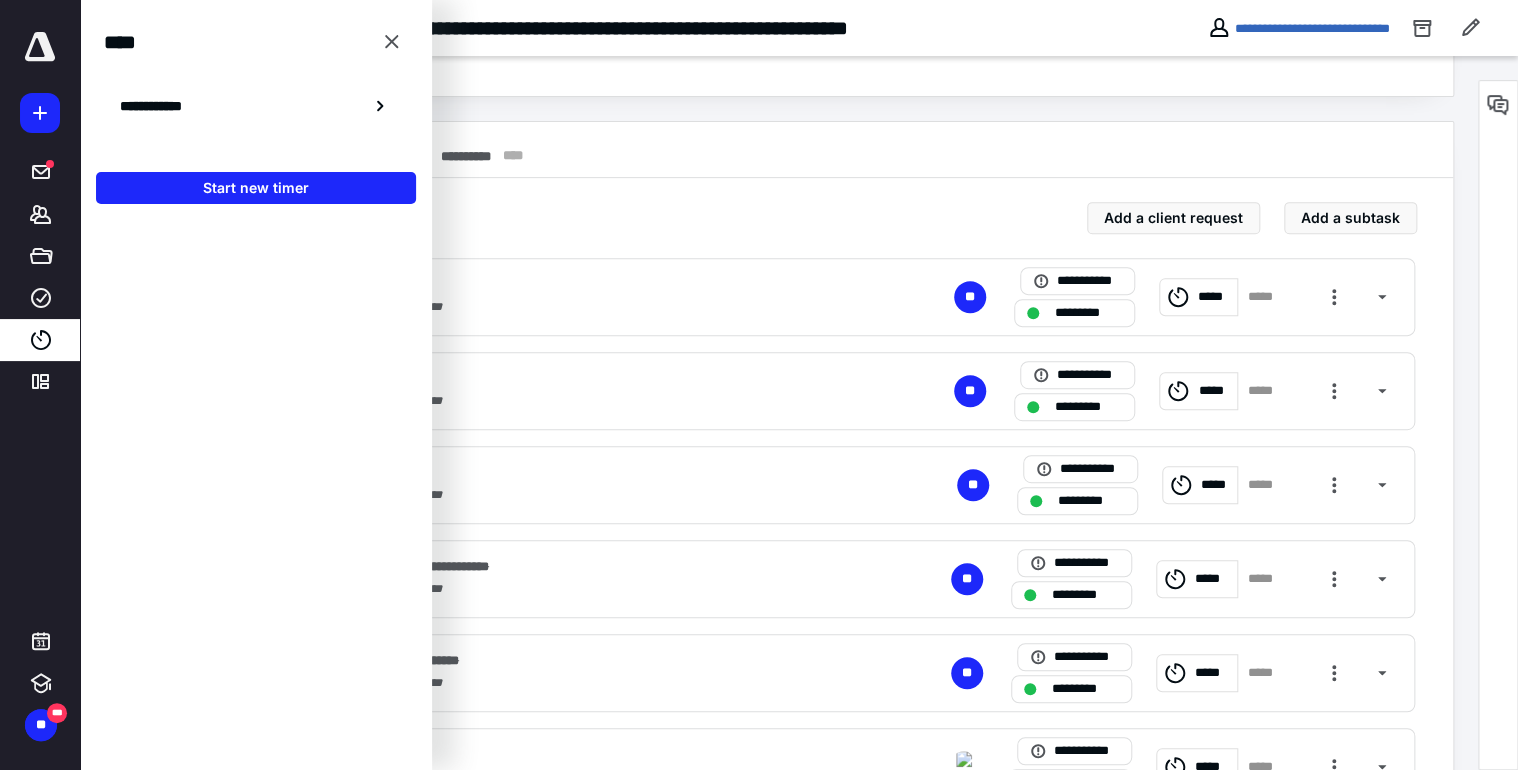 click on "**********" at bounding box center (256, 106) 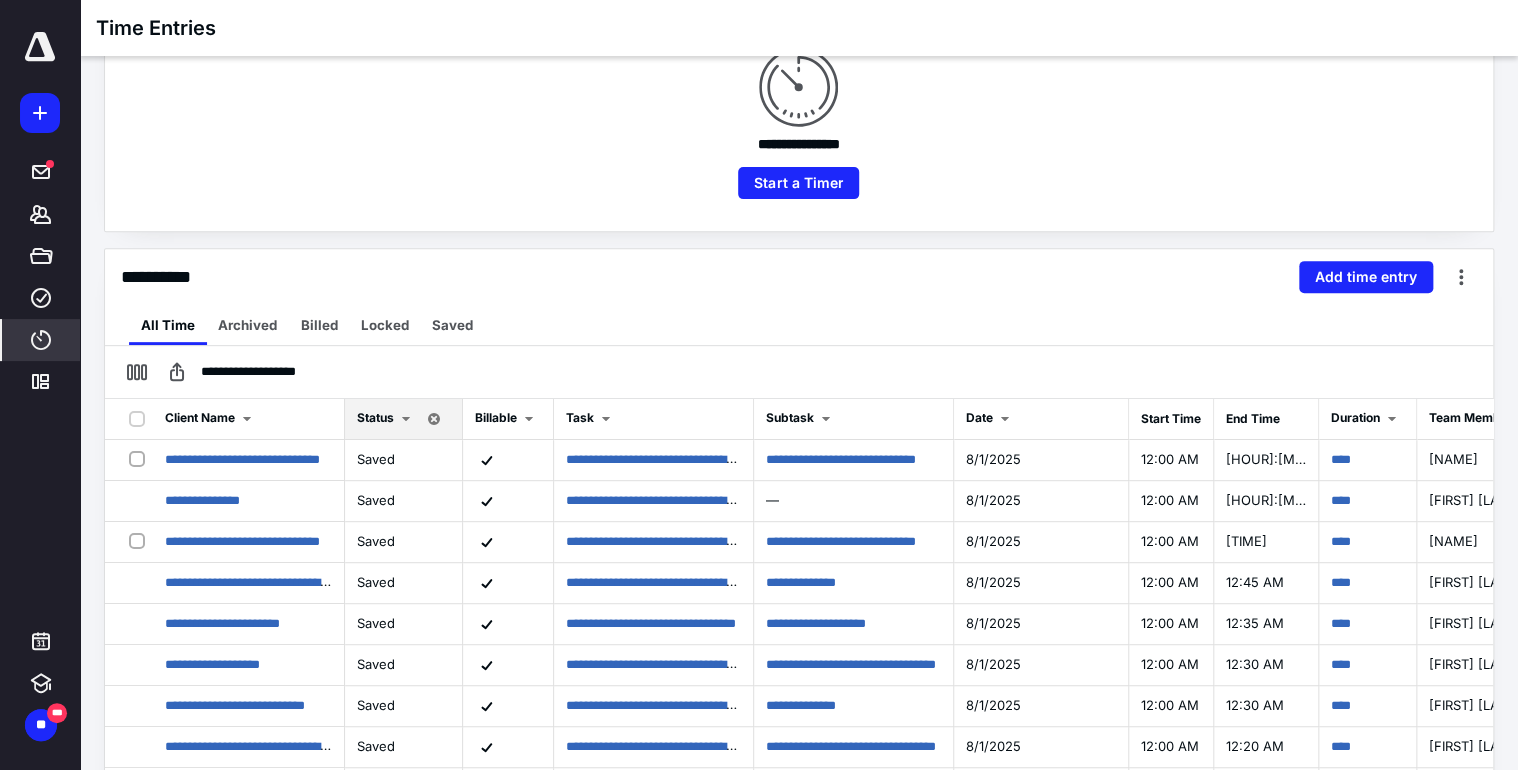 scroll, scrollTop: 320, scrollLeft: 0, axis: vertical 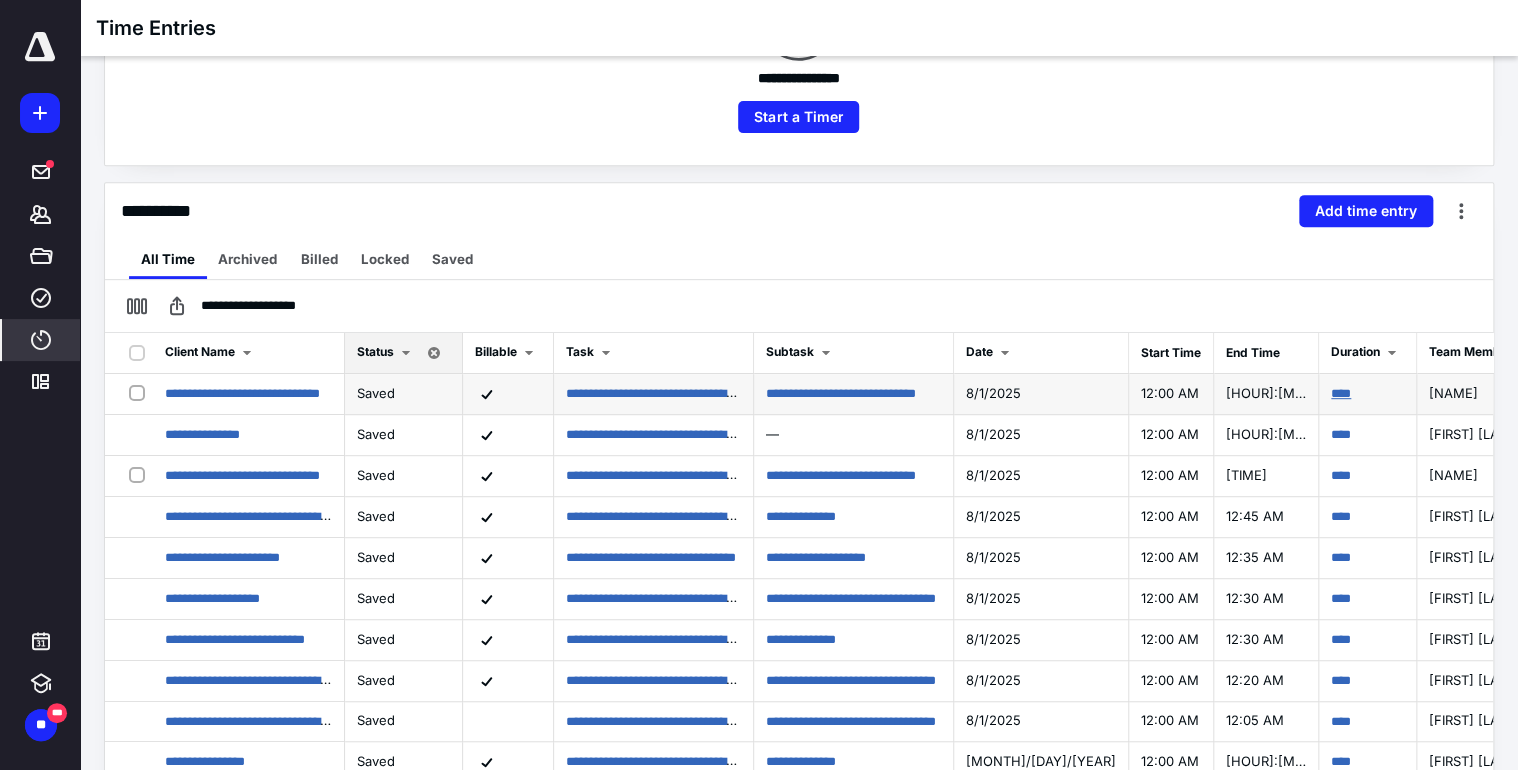 click on "****" at bounding box center (1341, 393) 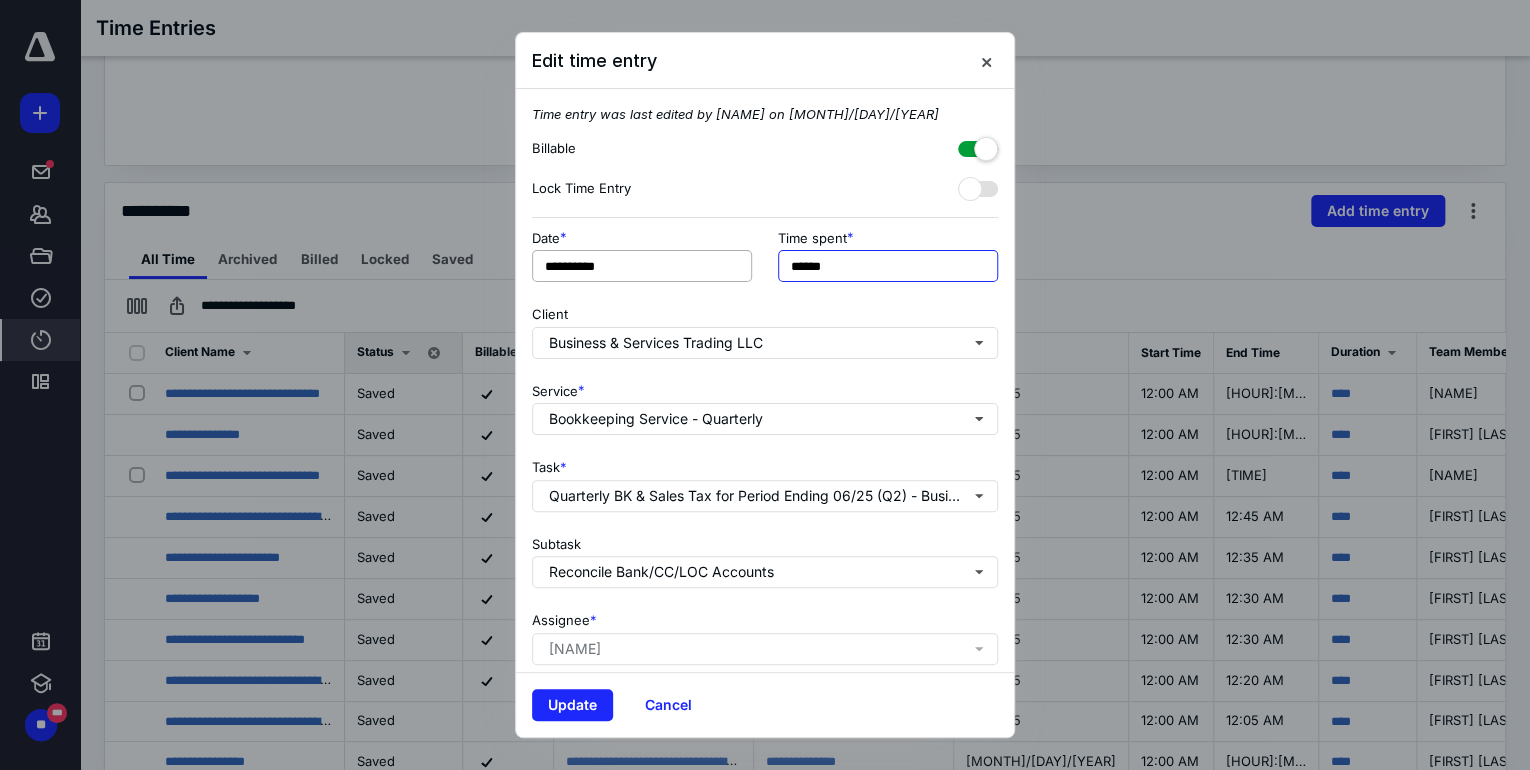 drag, startPoint x: 886, startPoint y: 266, endPoint x: 731, endPoint y: 277, distance: 155.38983 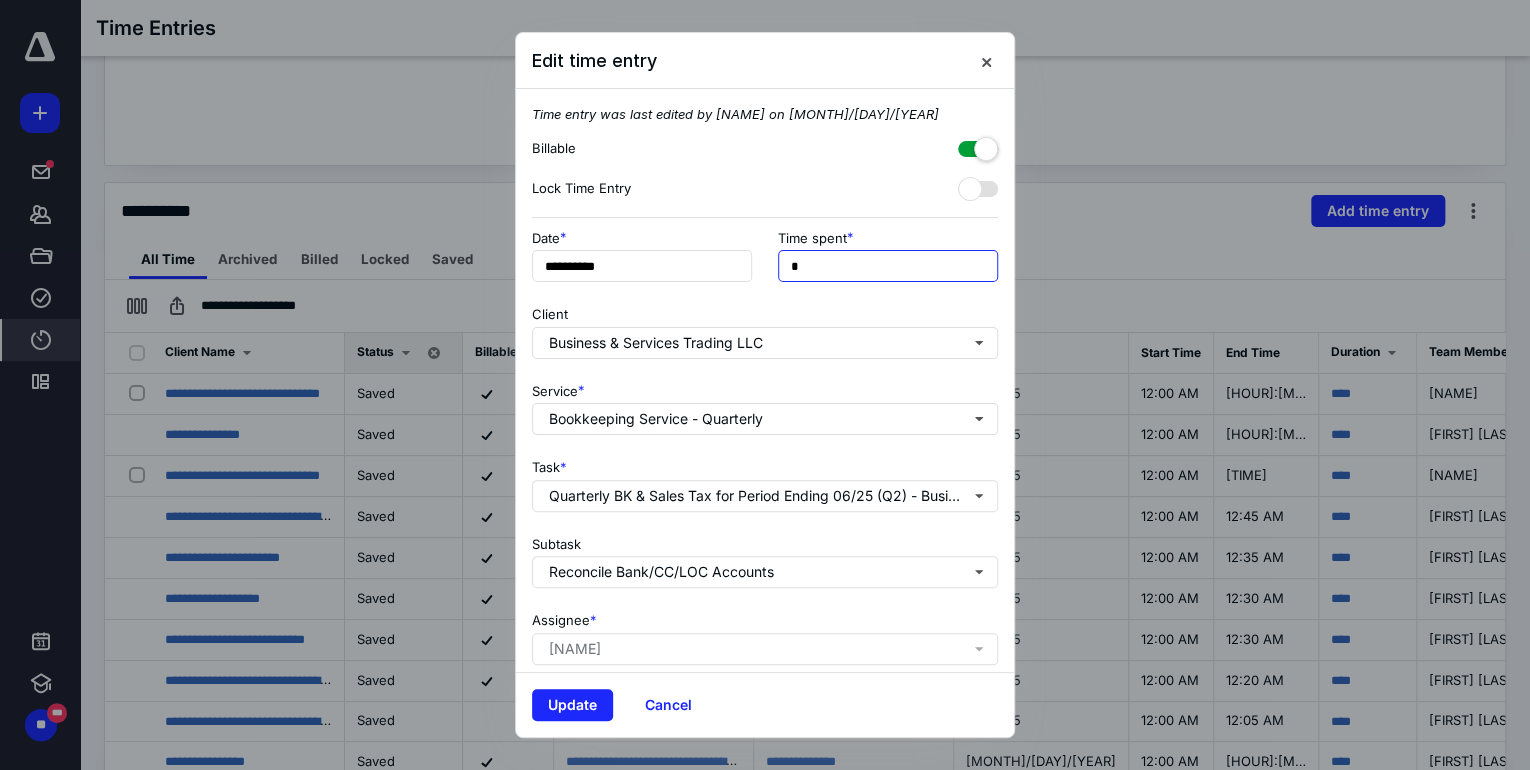 type on "******" 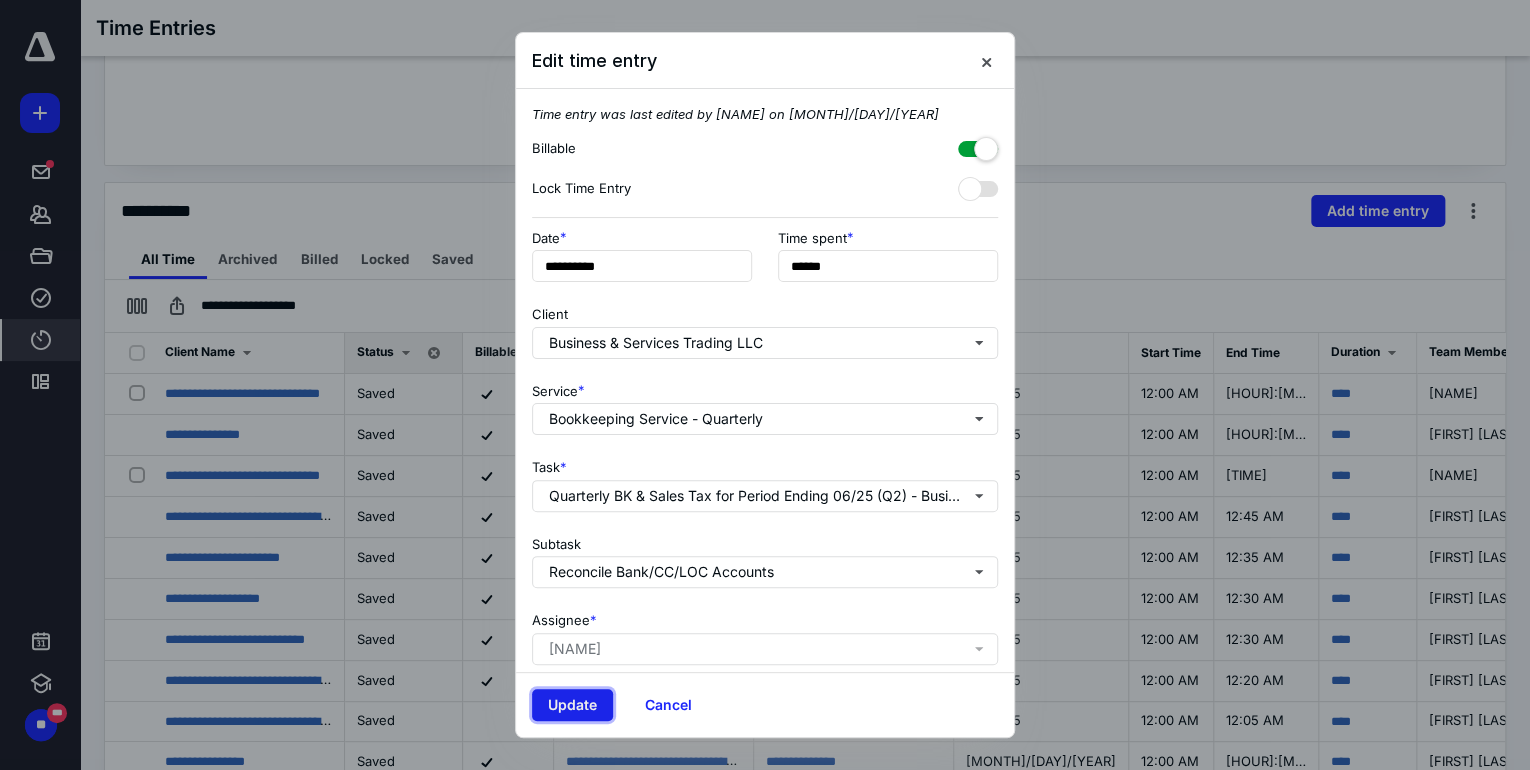 click on "Update" at bounding box center (572, 705) 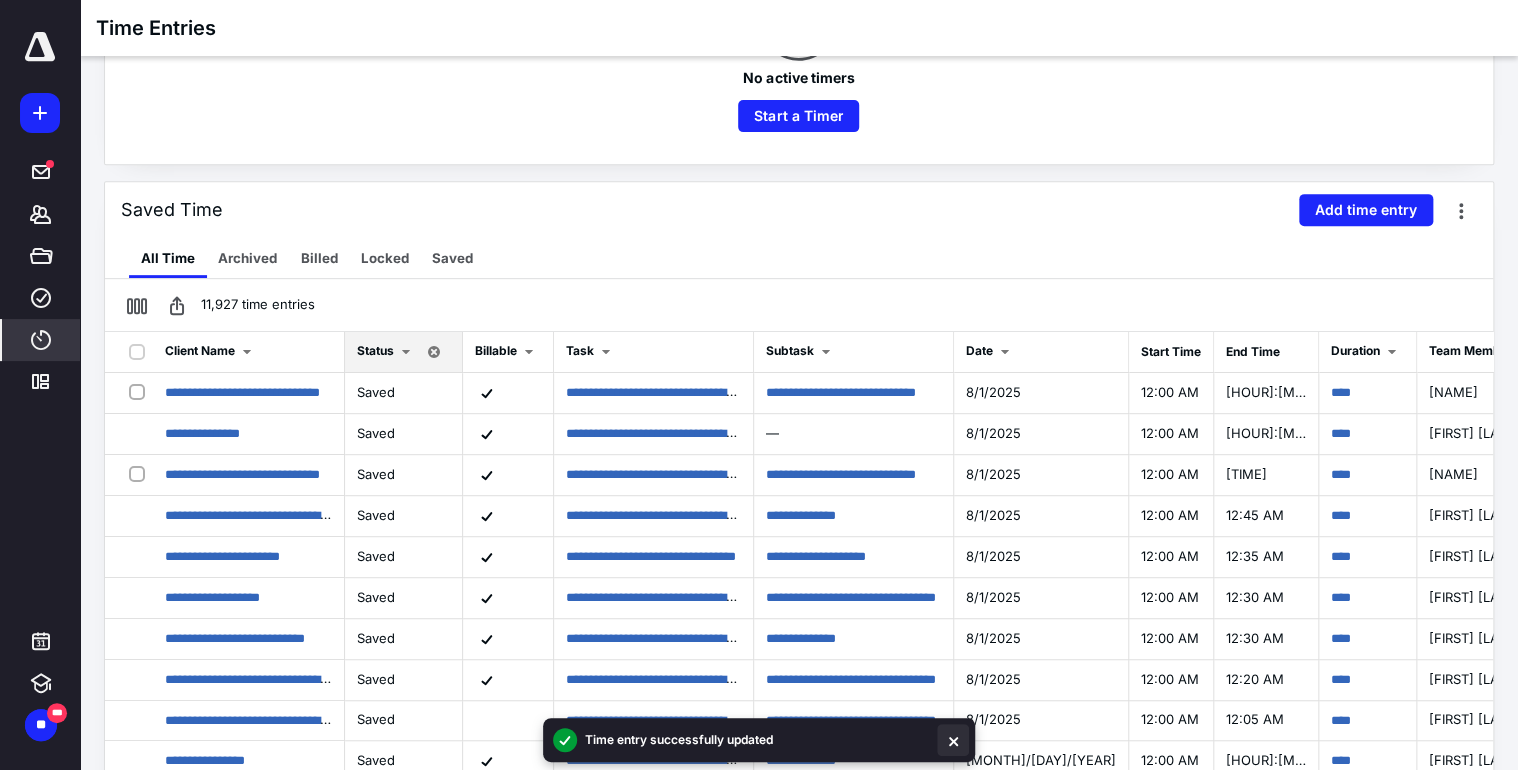click at bounding box center [953, 740] 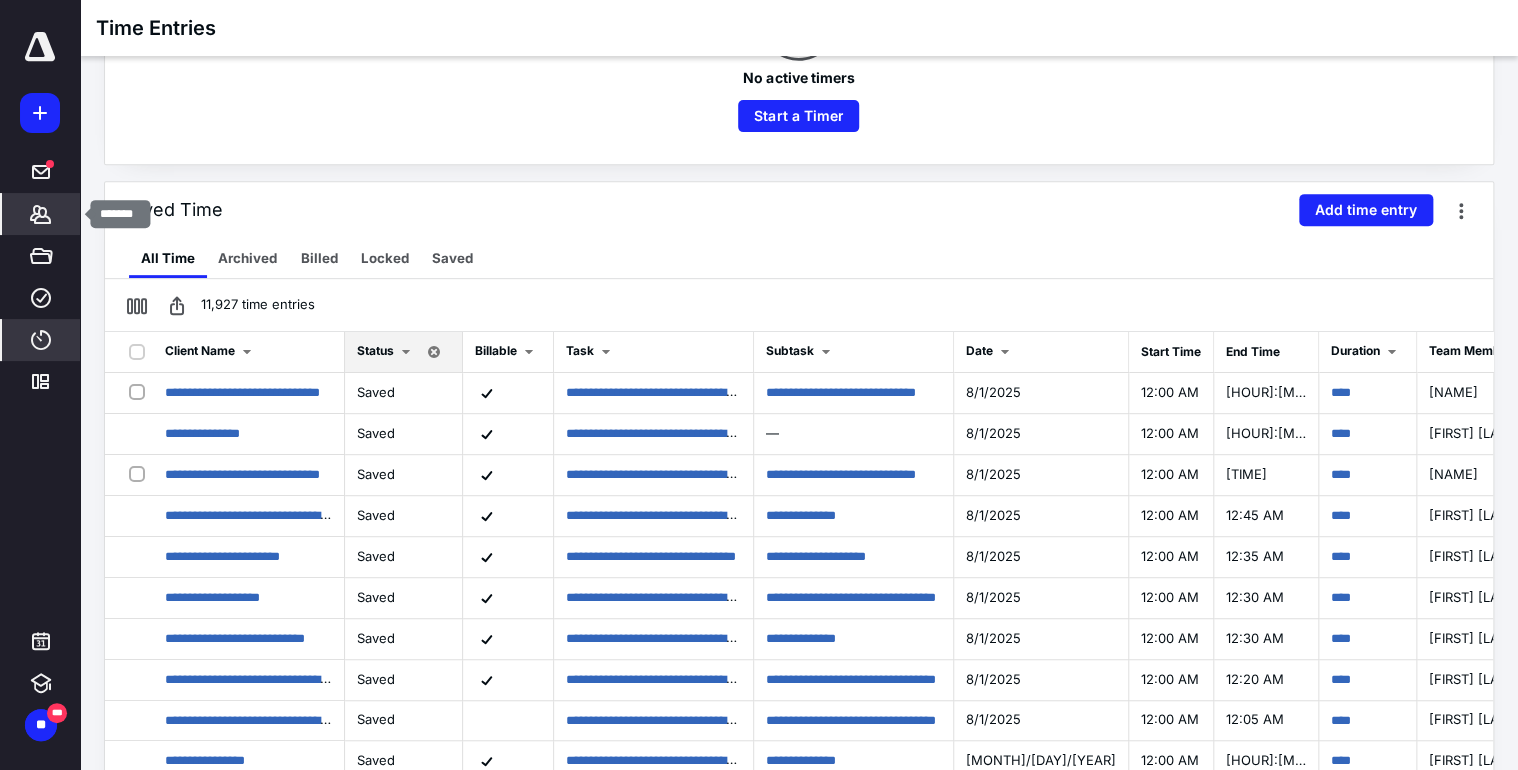click 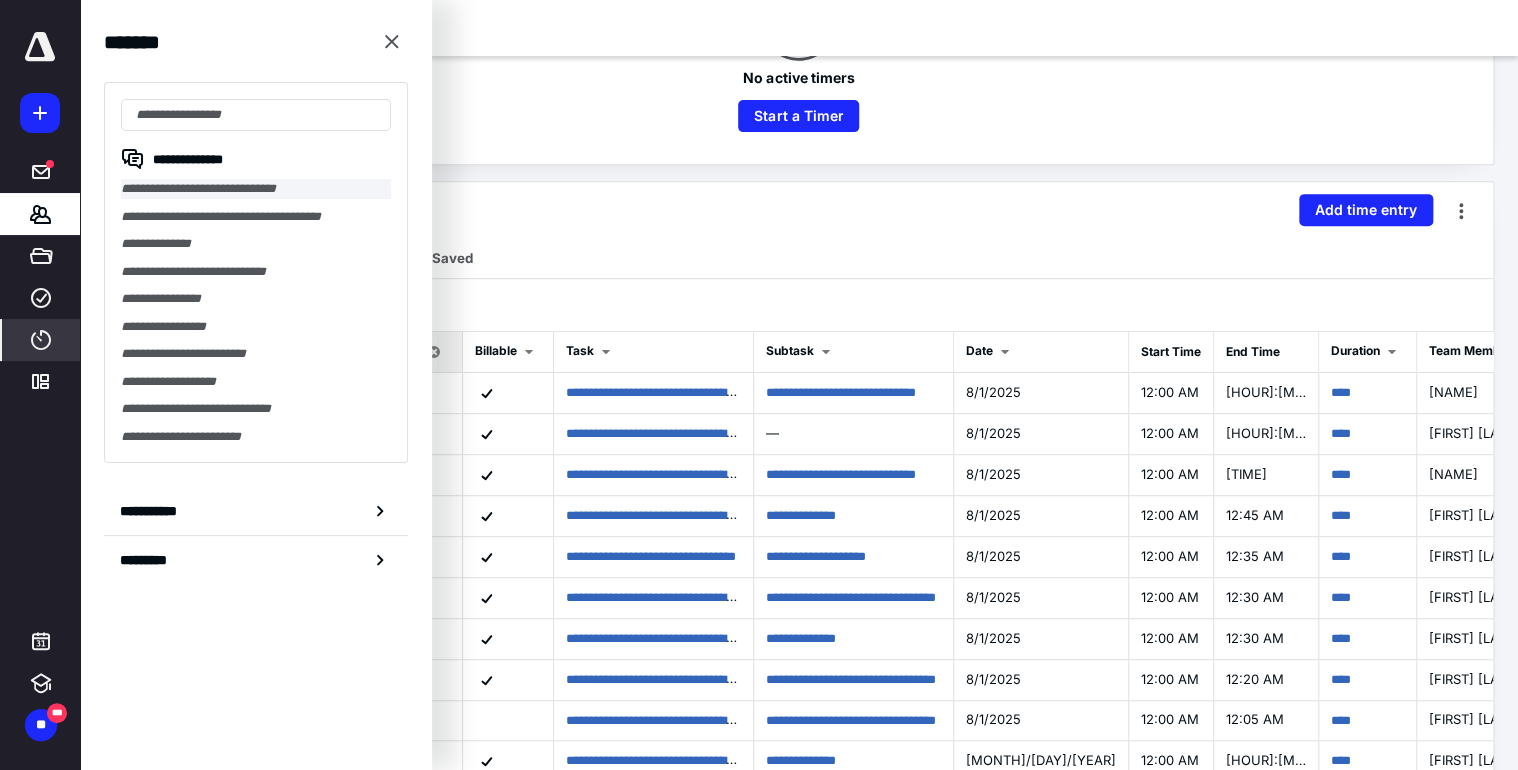 click on "**********" at bounding box center [256, 189] 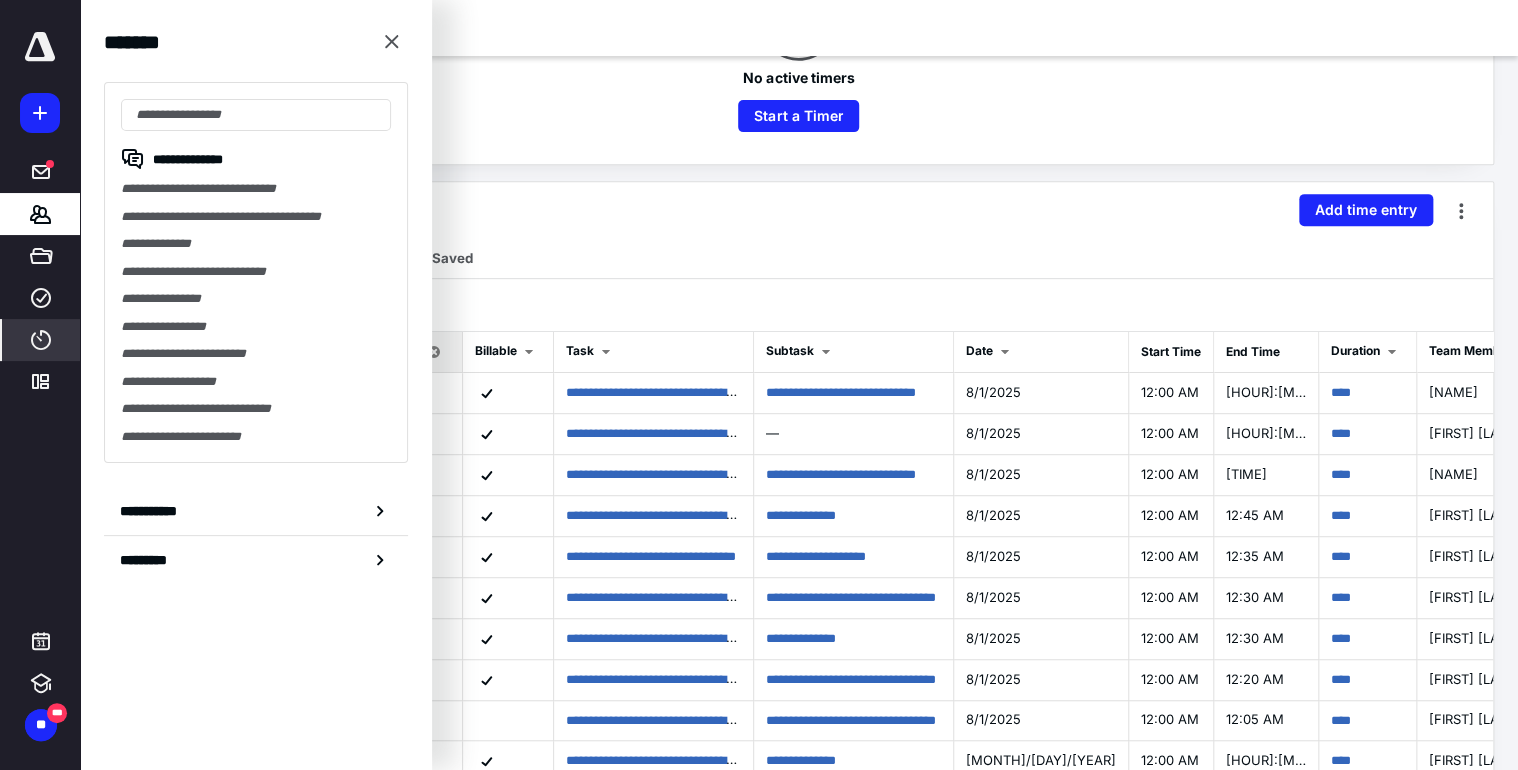 scroll, scrollTop: 0, scrollLeft: 0, axis: both 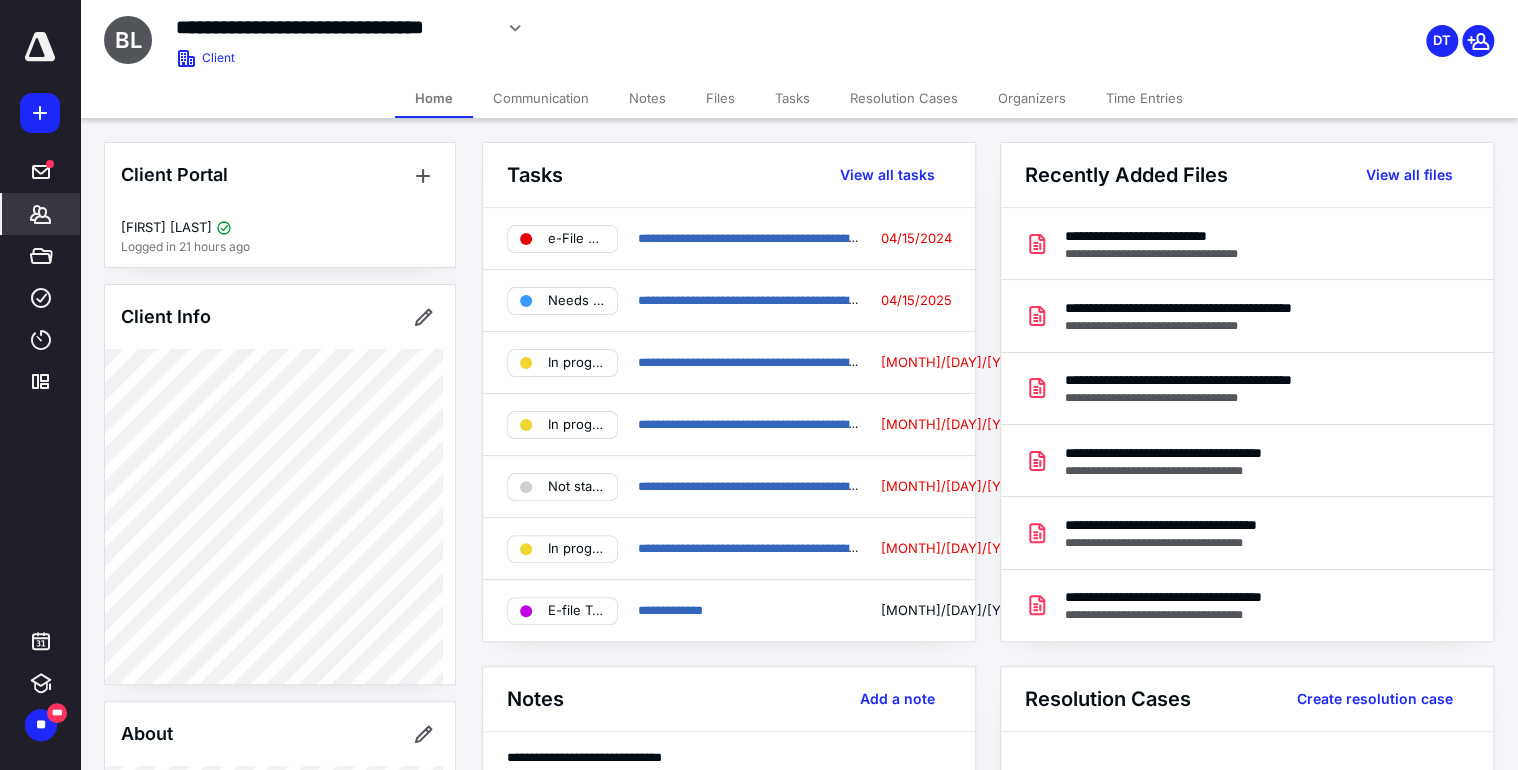click on "Tasks" at bounding box center [792, 98] 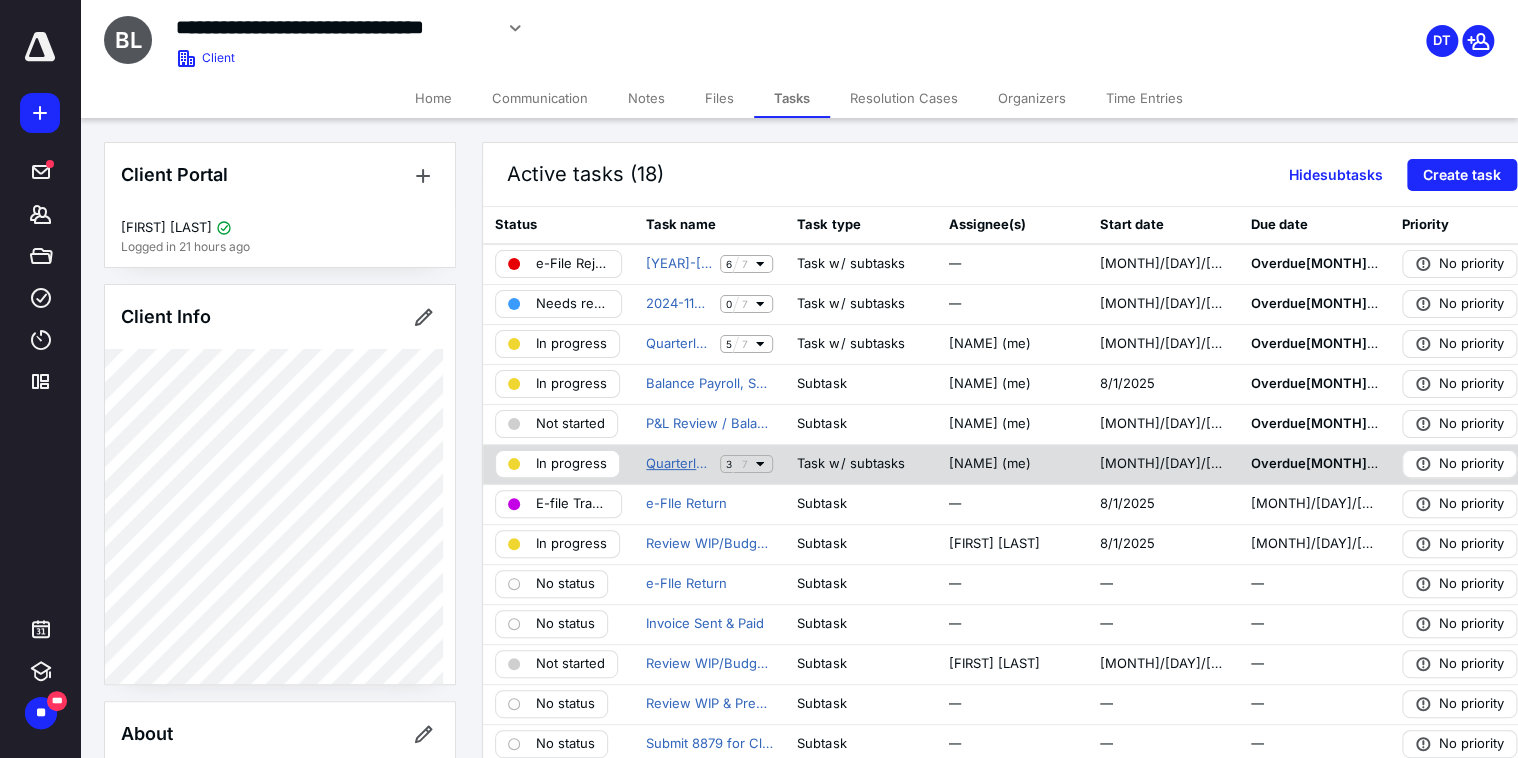 click on "Quarterly BK & Sales Tax for Period Ending 06/25 (Q2) - Business & Services Trading LLC" at bounding box center [679, 464] 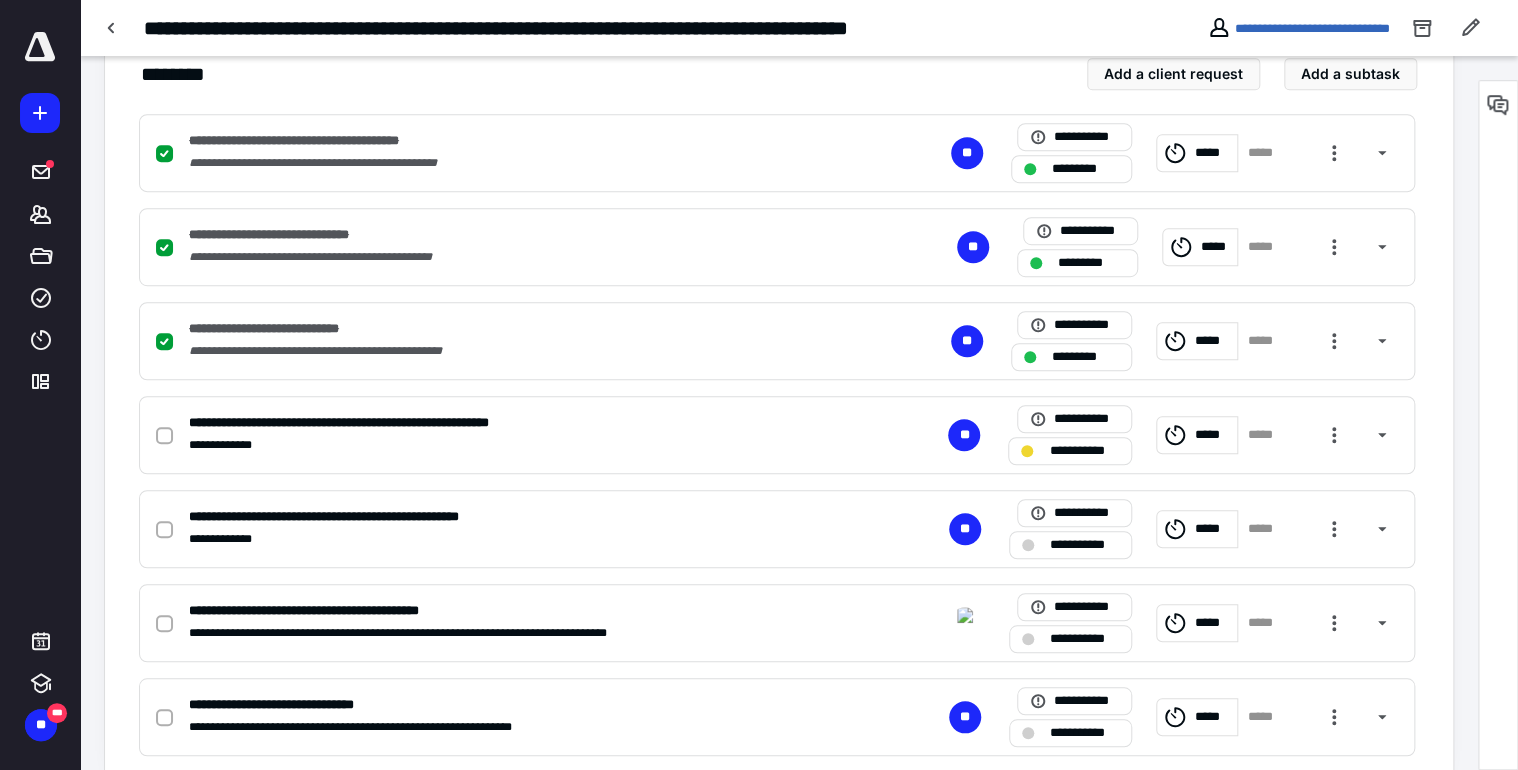 scroll, scrollTop: 480, scrollLeft: 0, axis: vertical 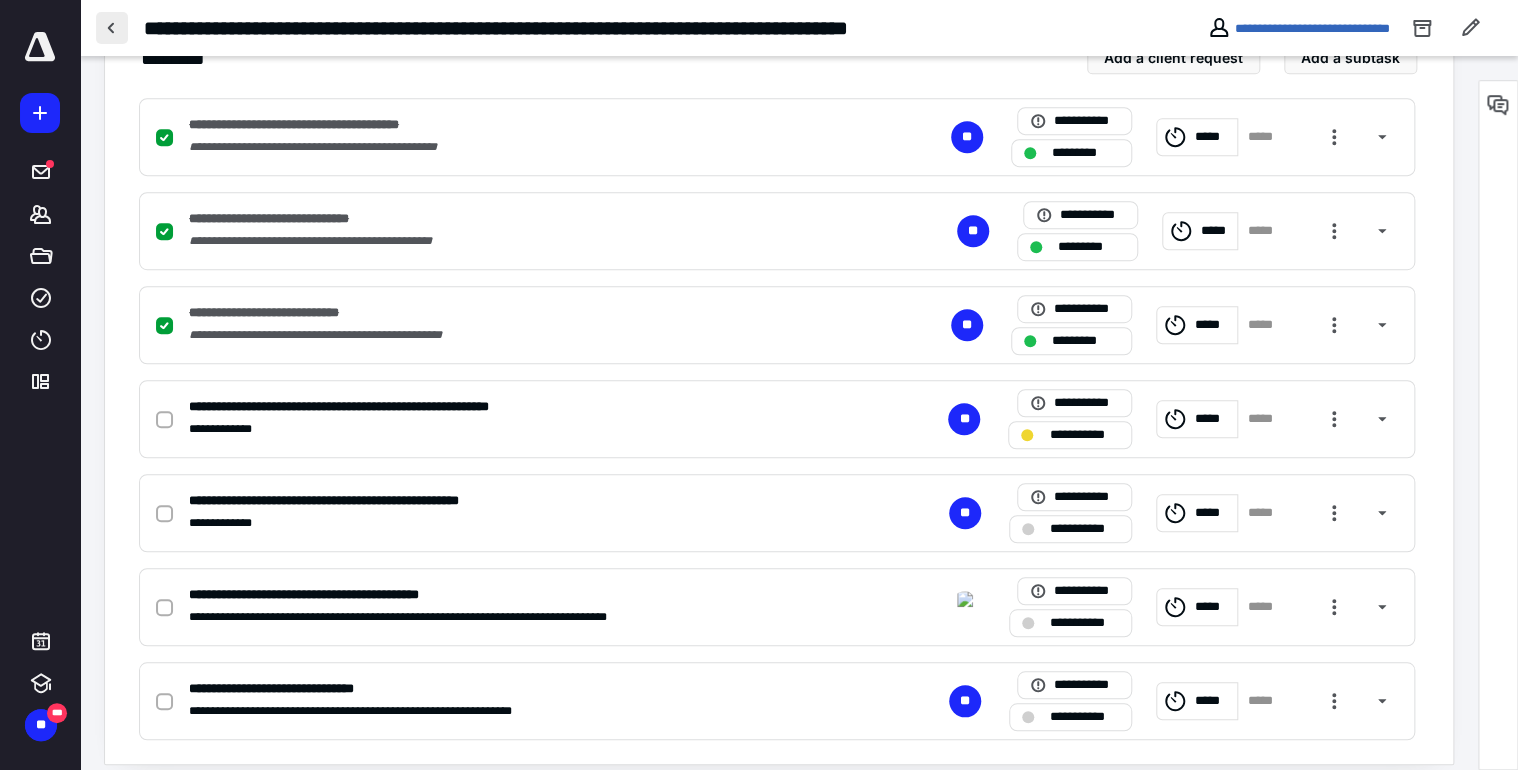click at bounding box center (112, 28) 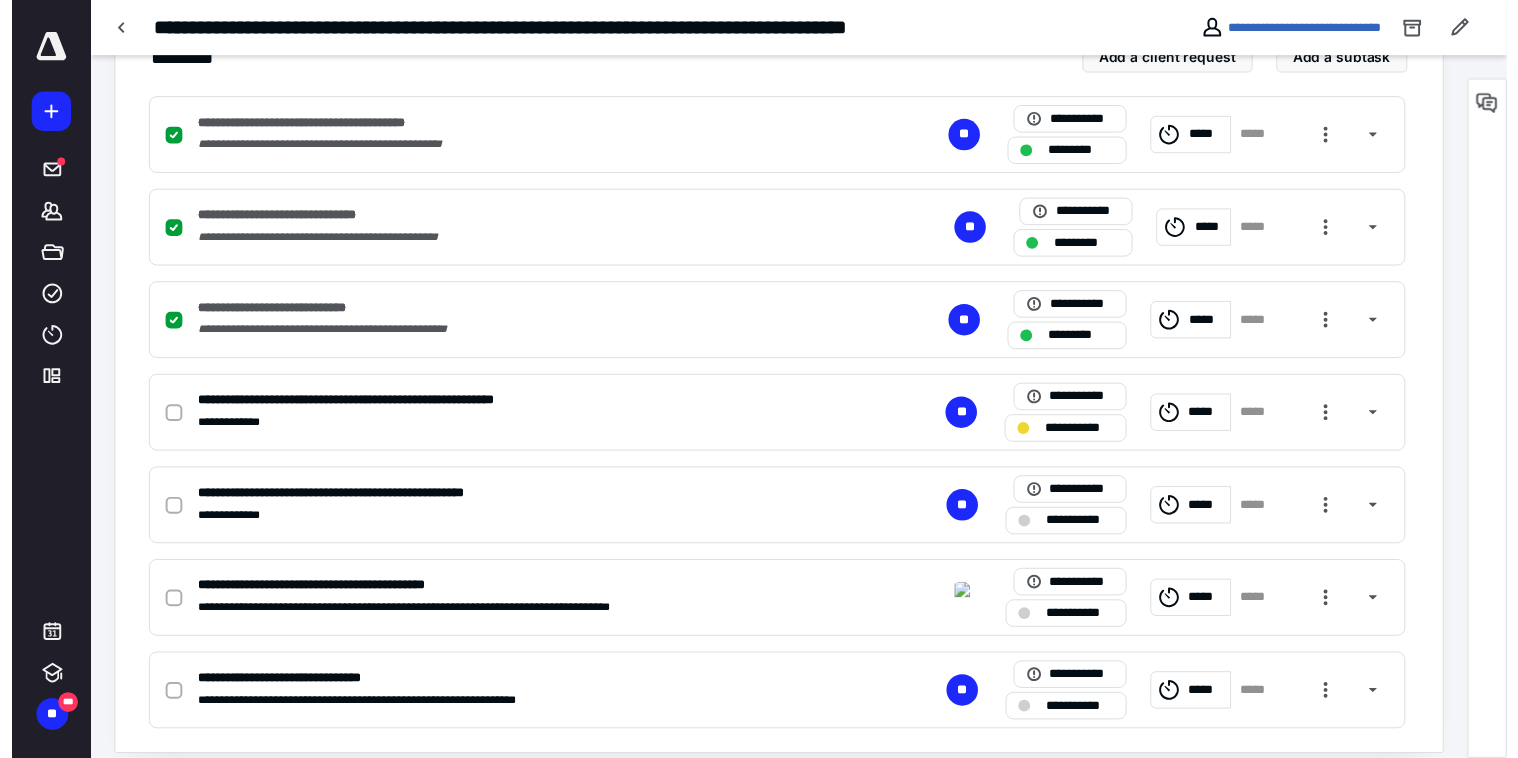 scroll, scrollTop: 0, scrollLeft: 0, axis: both 